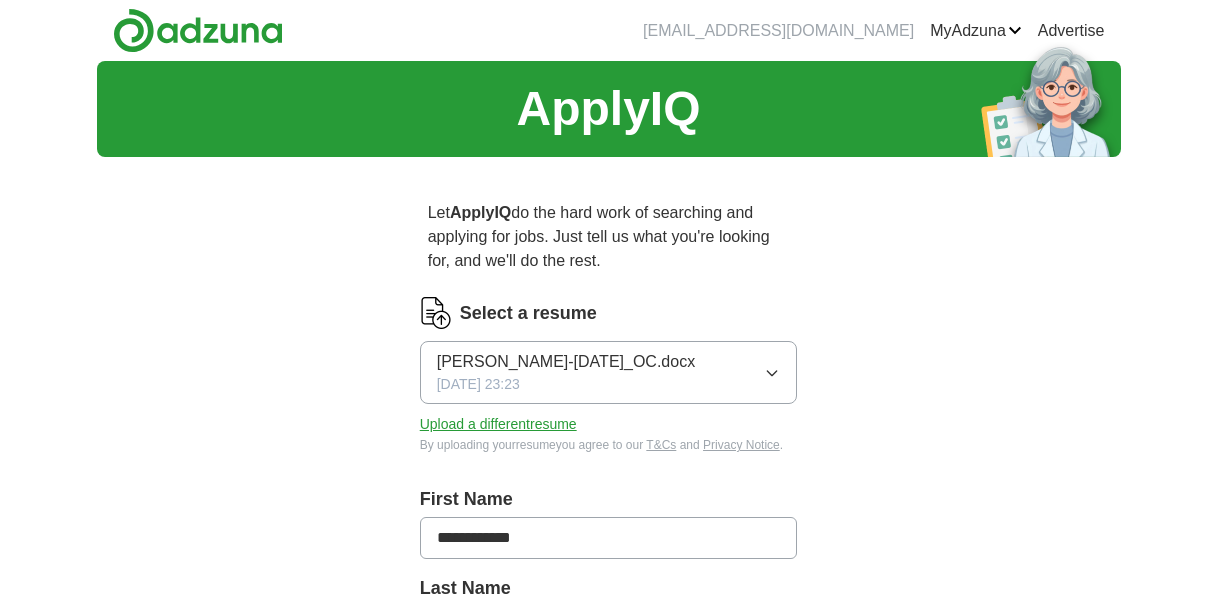 scroll, scrollTop: 0, scrollLeft: 0, axis: both 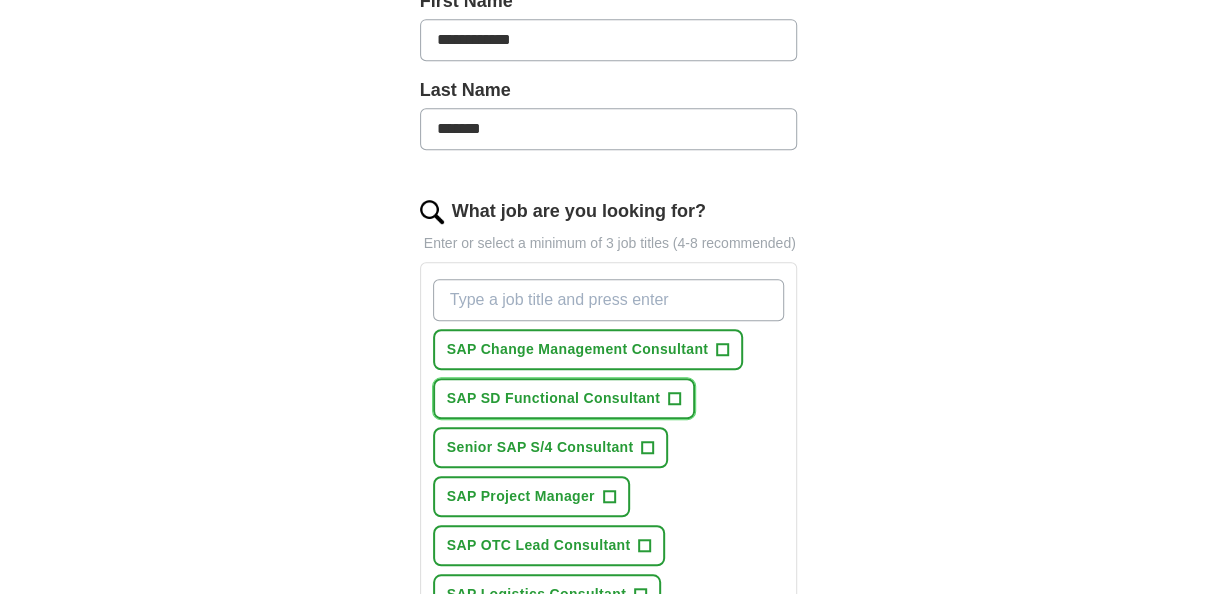 click on "SAP SD Functional Consultant" at bounding box center (553, 398) 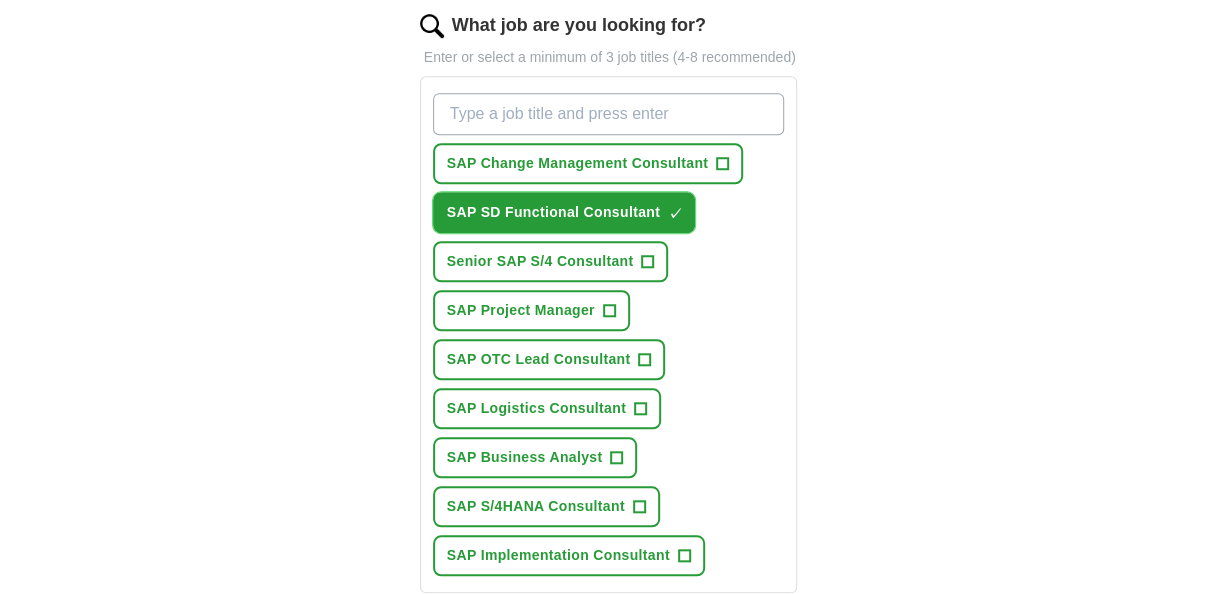 scroll, scrollTop: 680, scrollLeft: 0, axis: vertical 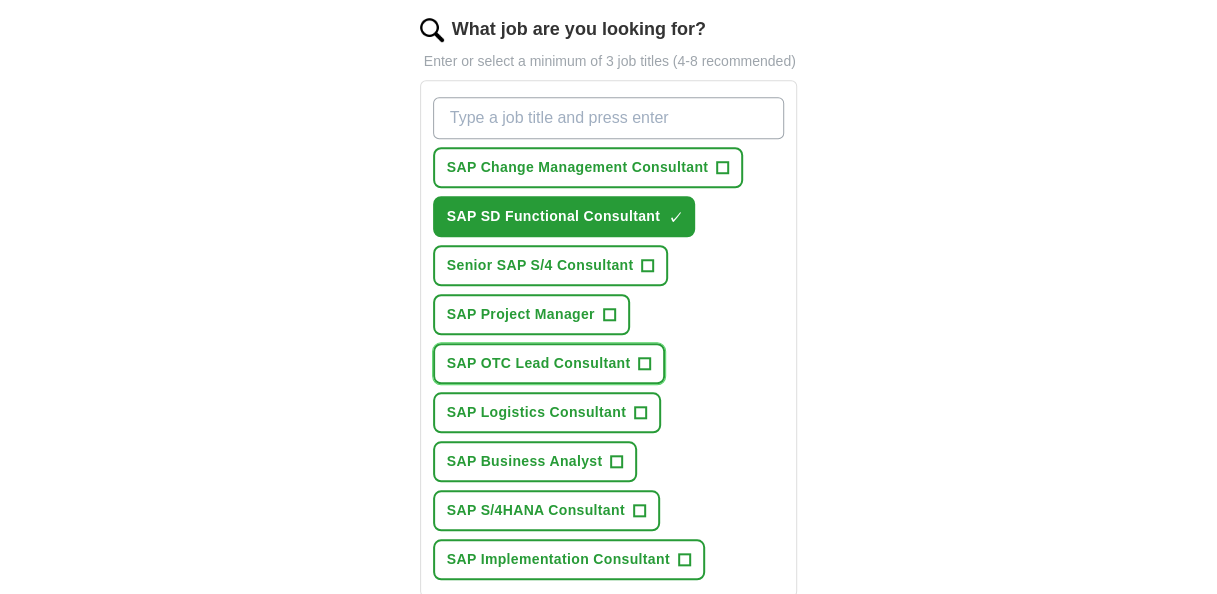 click on "SAP OTC Lead Consultant" at bounding box center [539, 363] 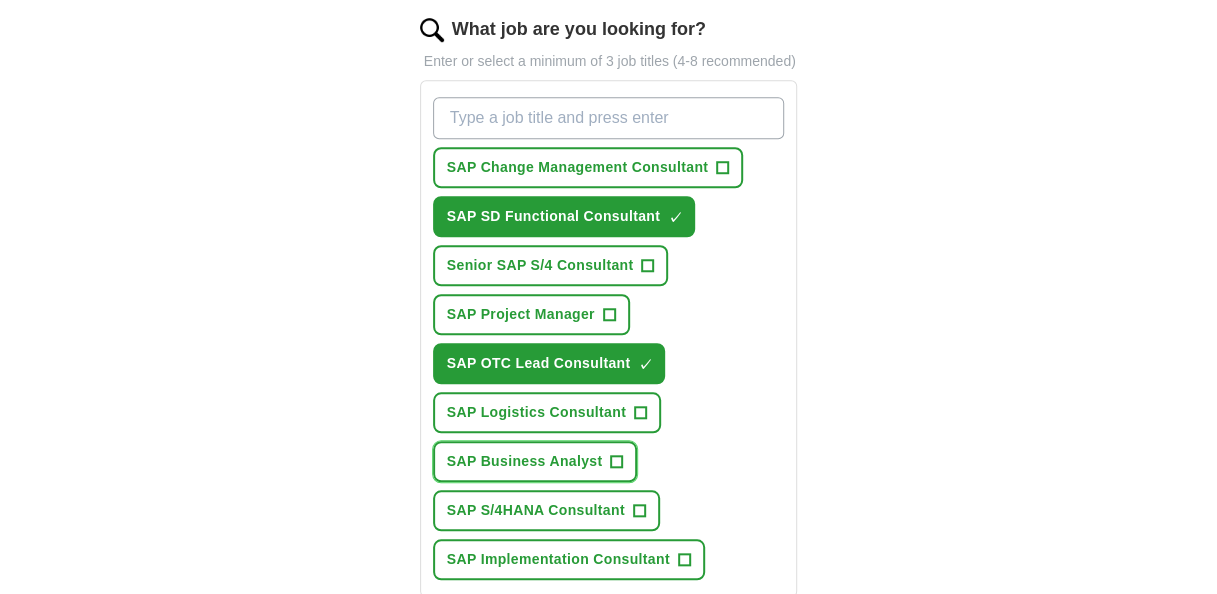 click on "SAP Business Analyst +" at bounding box center (535, 461) 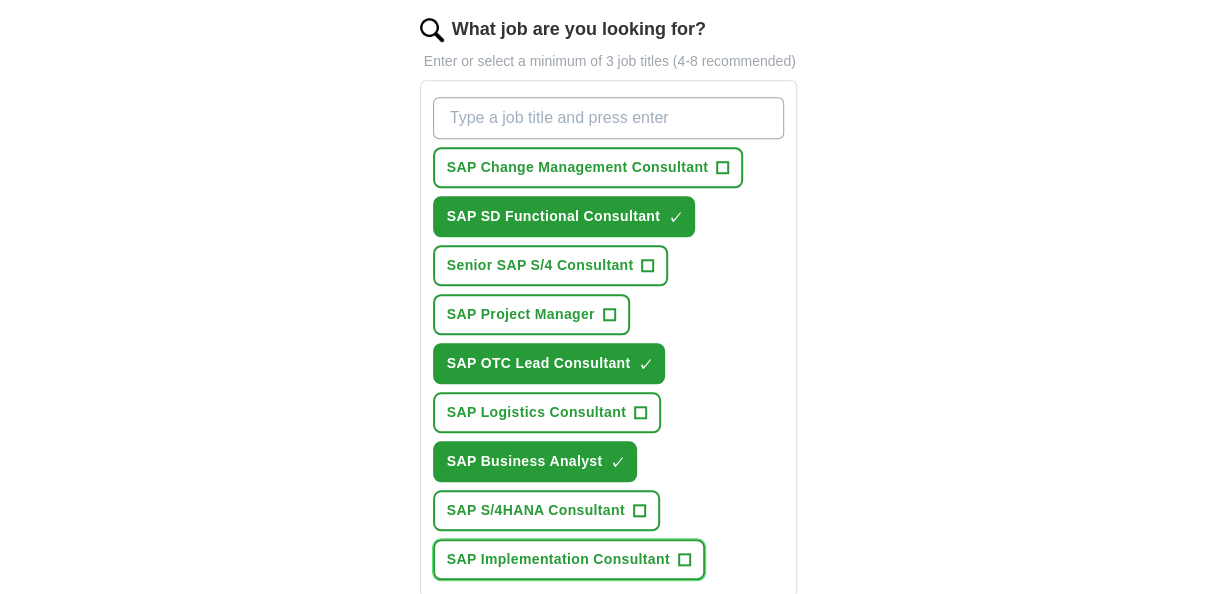 click on "SAP Implementation Consultant" at bounding box center (558, 559) 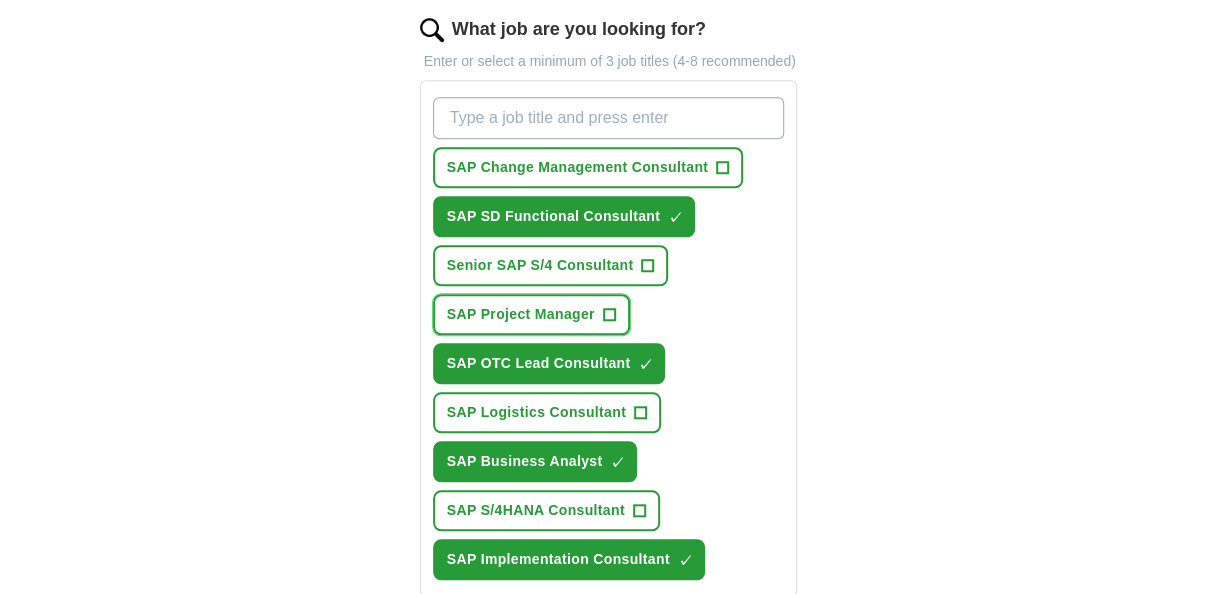 click on "SAP Project Manager" at bounding box center [521, 314] 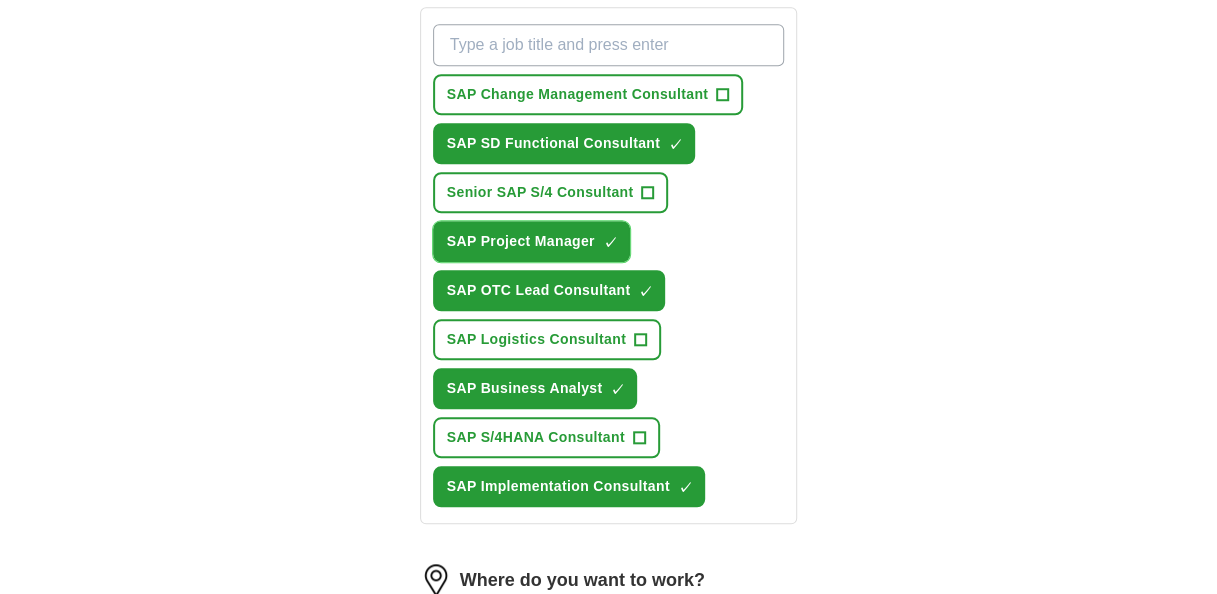 scroll, scrollTop: 751, scrollLeft: 0, axis: vertical 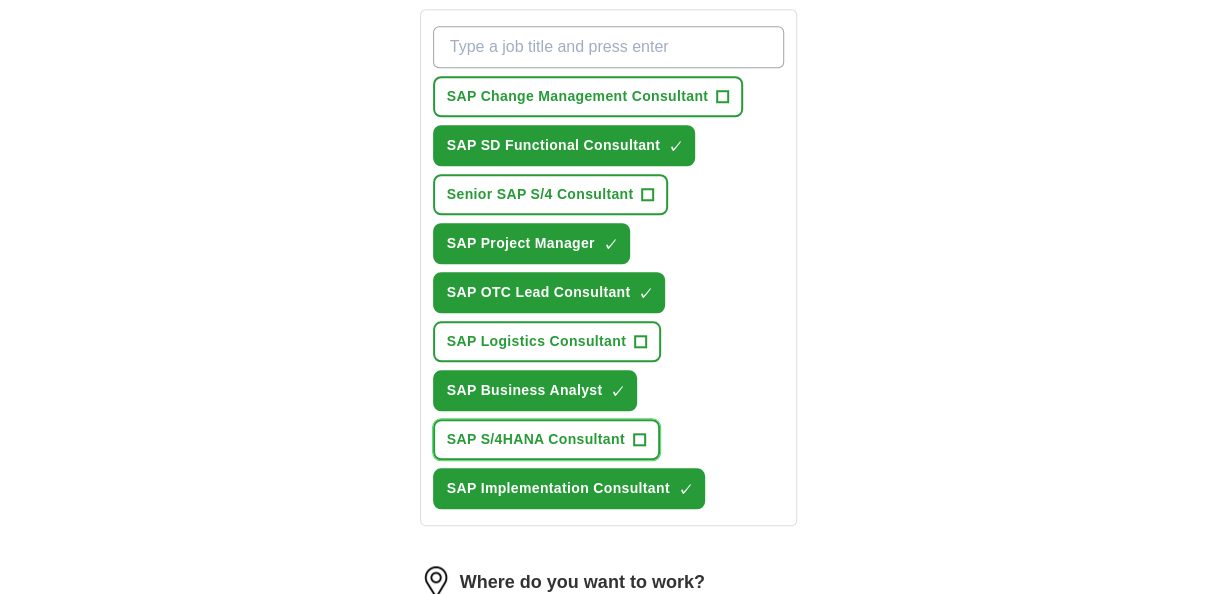 click on "SAP S/4HANA Consultant" at bounding box center (536, 439) 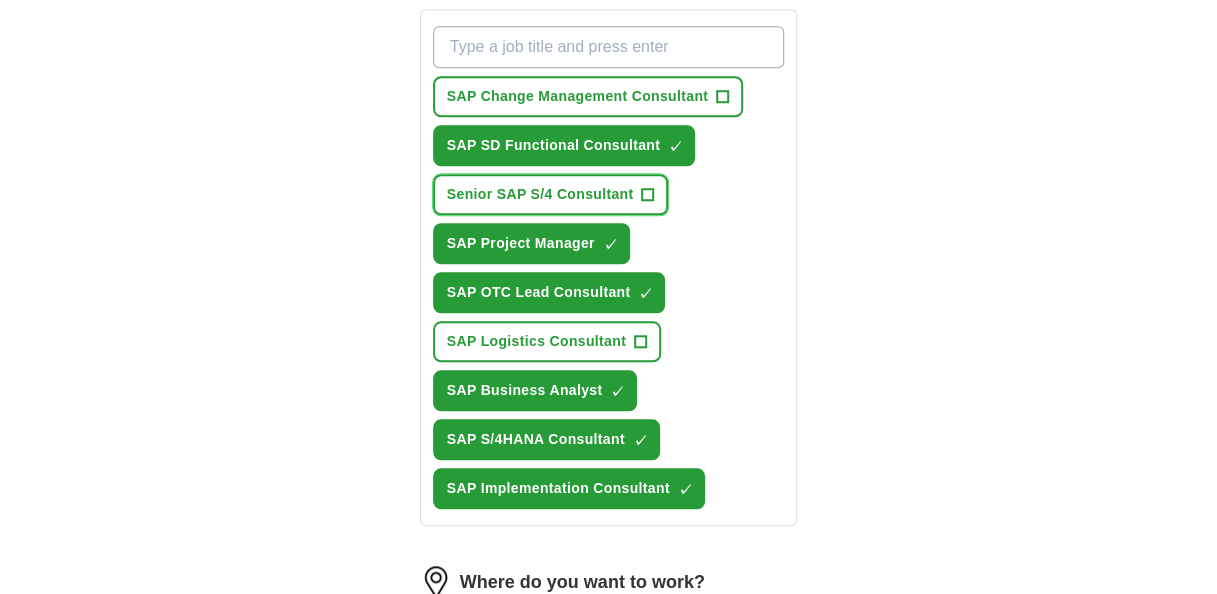 click on "Senior SAP S/4 Consultant" at bounding box center [540, 194] 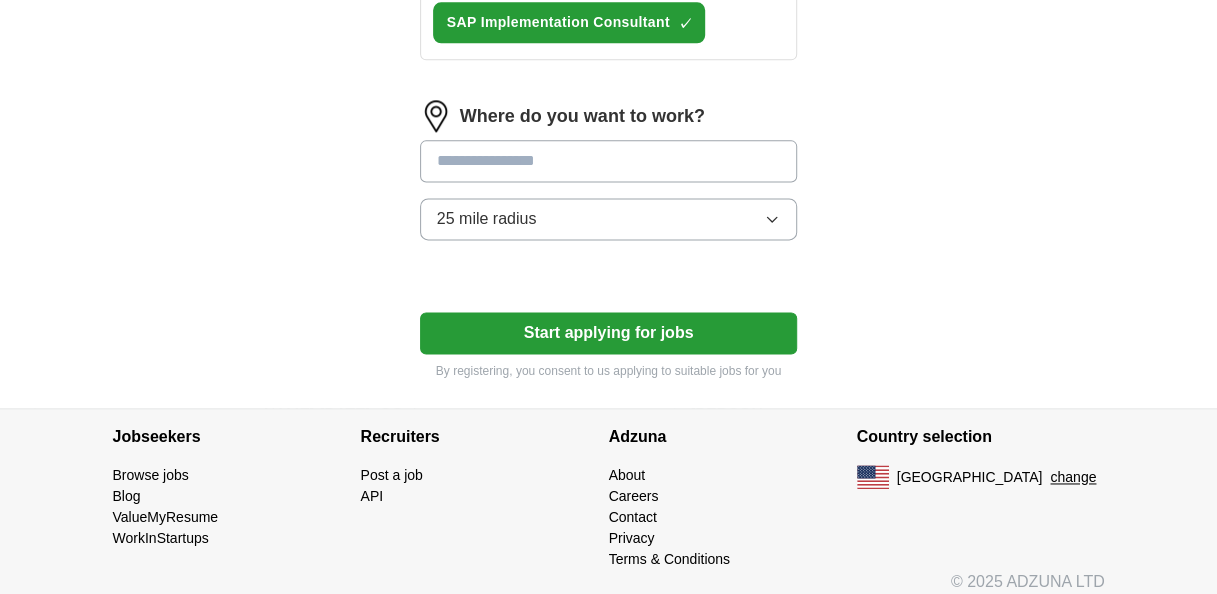 scroll, scrollTop: 1195, scrollLeft: 0, axis: vertical 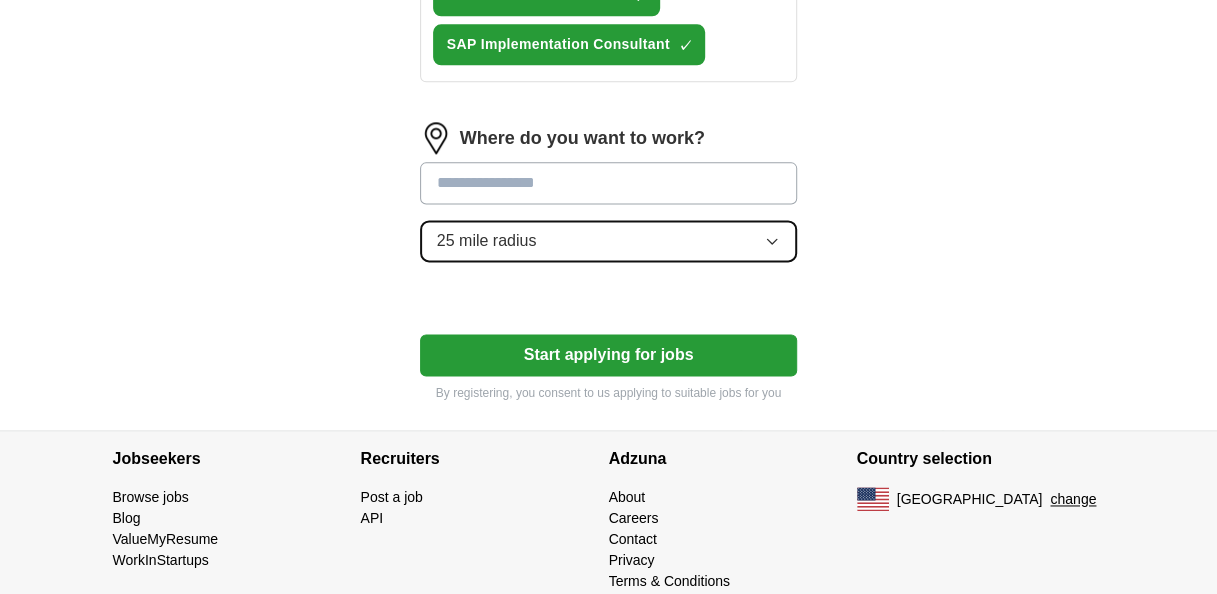 click 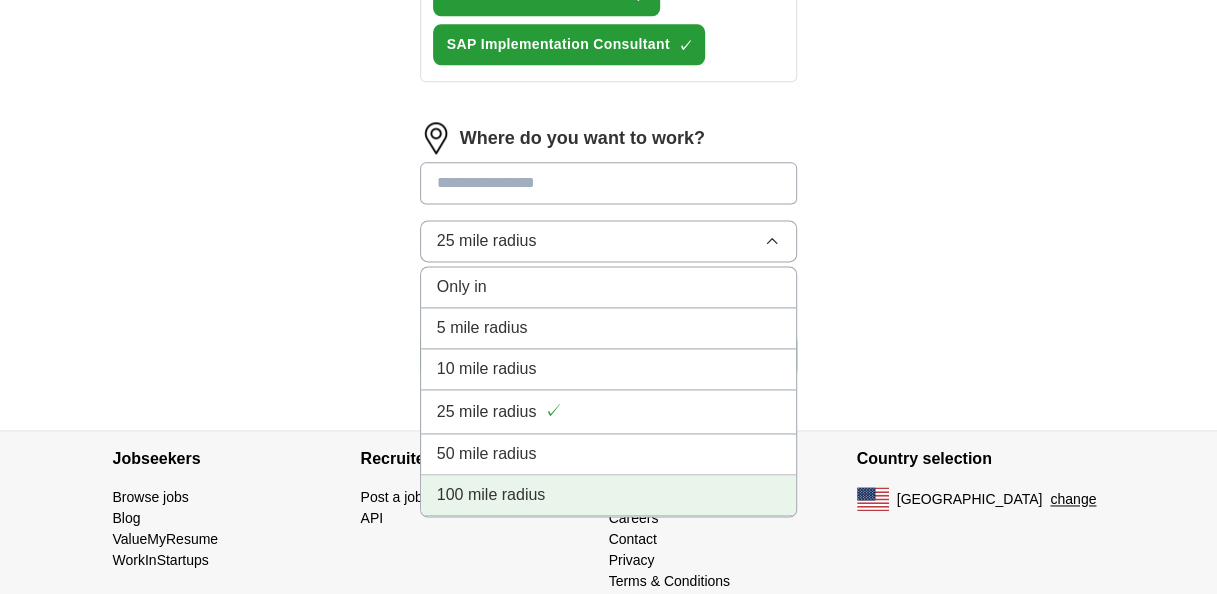 click on "100 mile radius" at bounding box center (491, 495) 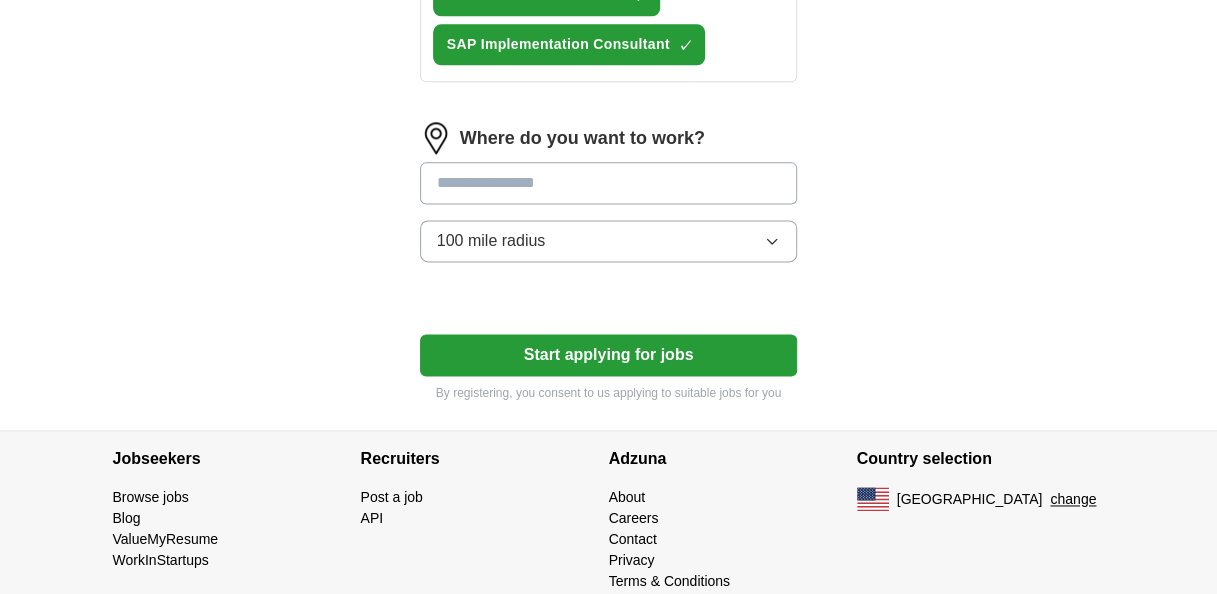 click at bounding box center (609, 183) 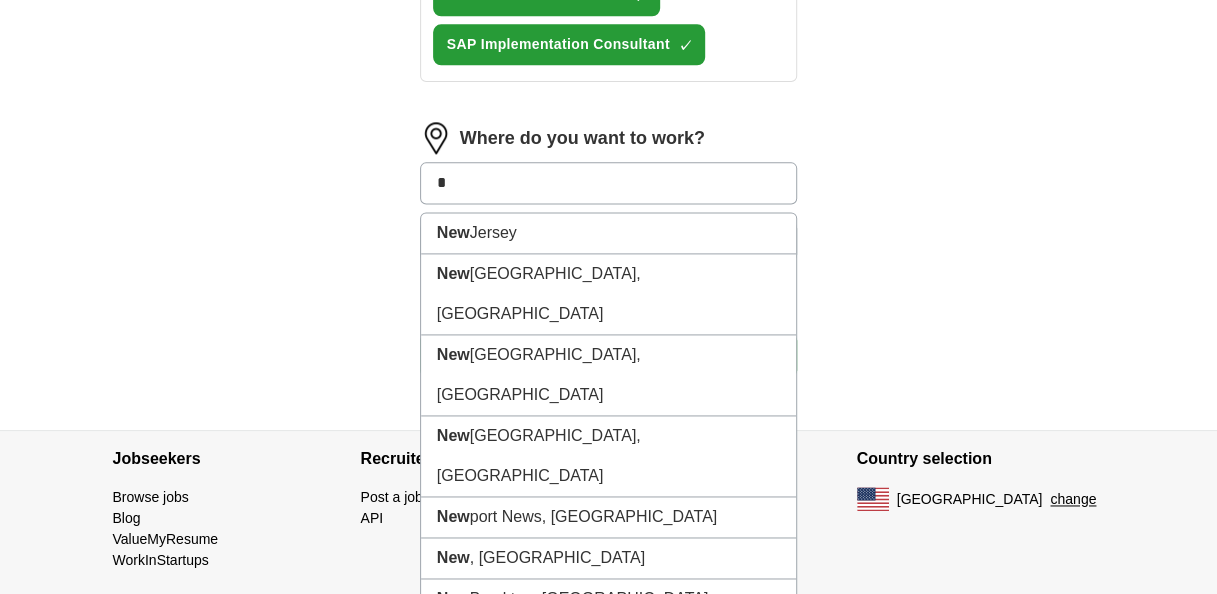 type on "*" 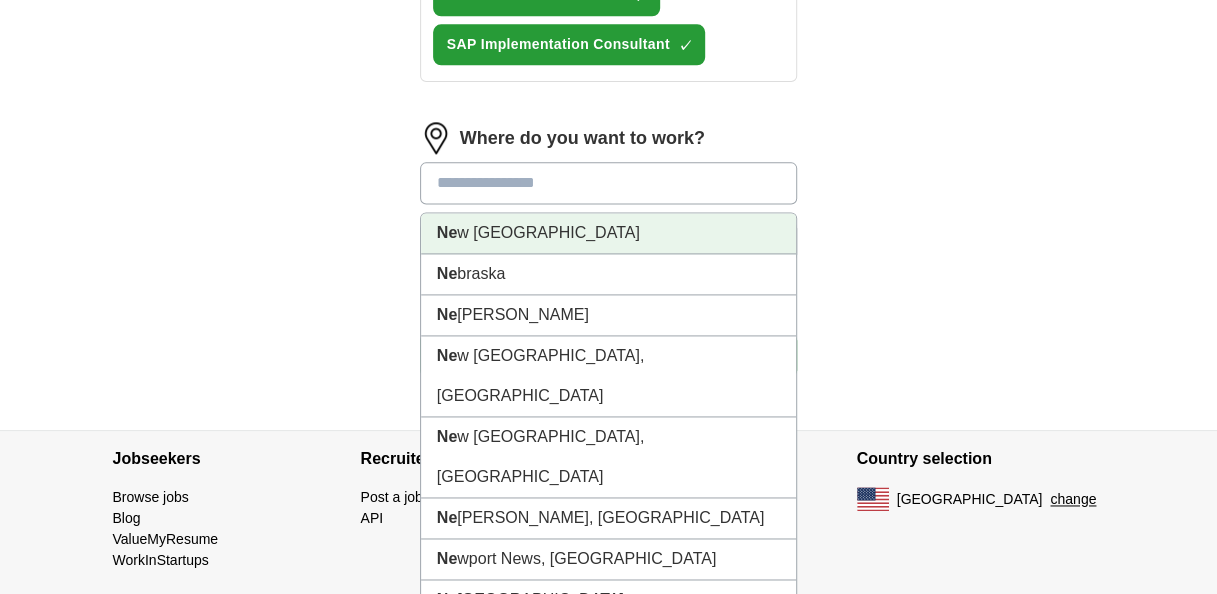 click on "Ne w [GEOGRAPHIC_DATA]" at bounding box center (609, 233) 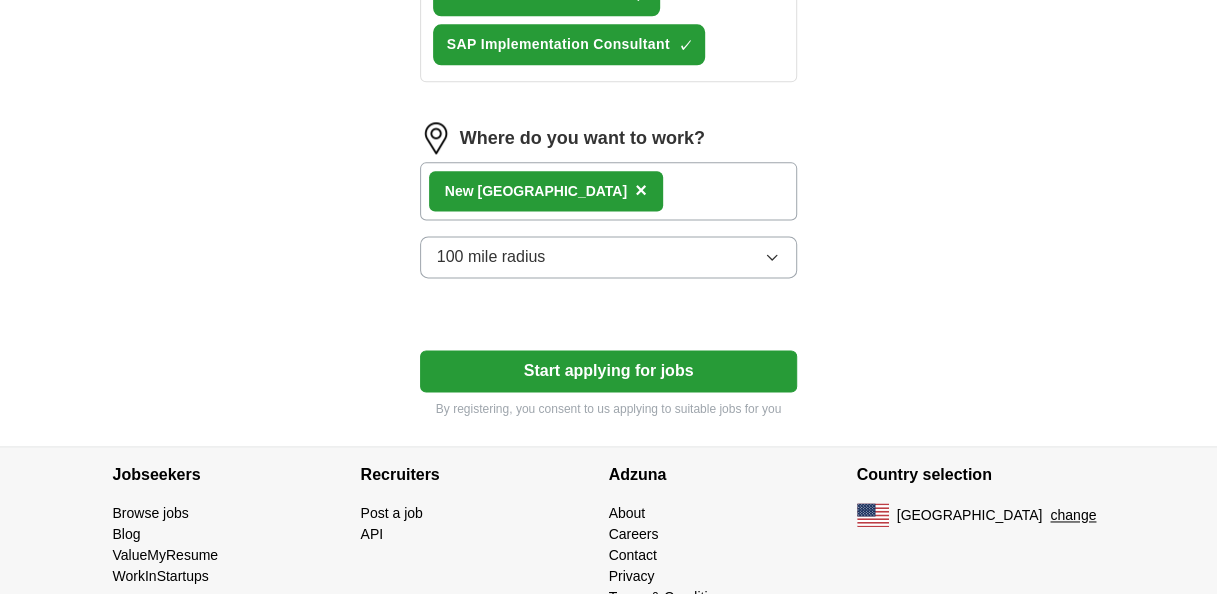 click on "Ne w [GEOGRAPHIC_DATA] ×" at bounding box center [609, 191] 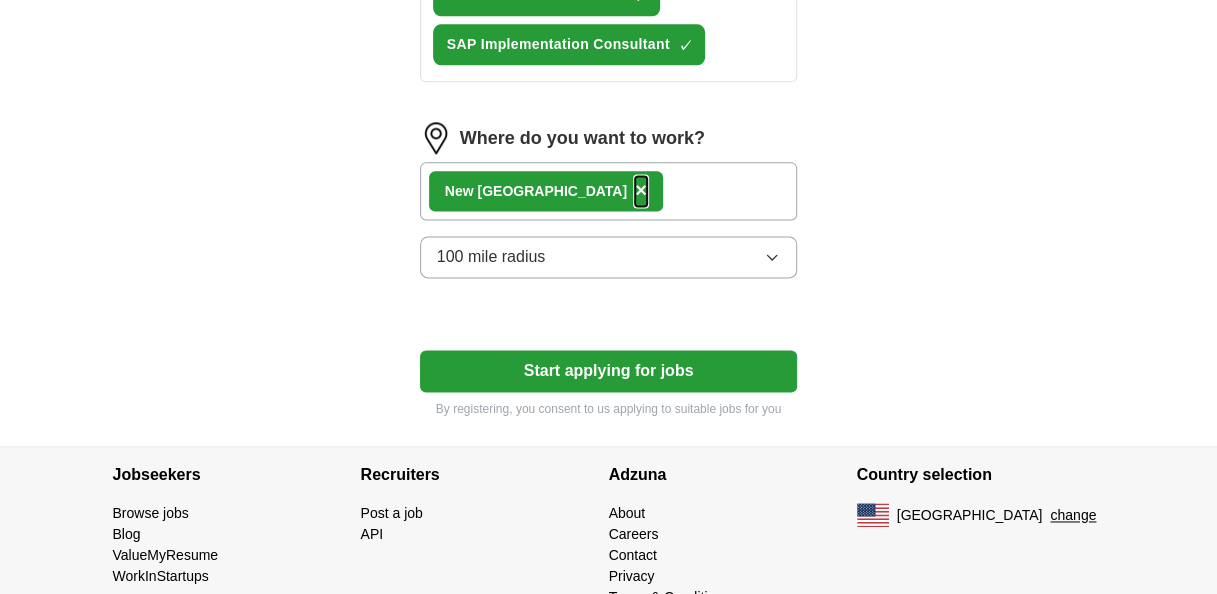 click on "×" at bounding box center (641, 190) 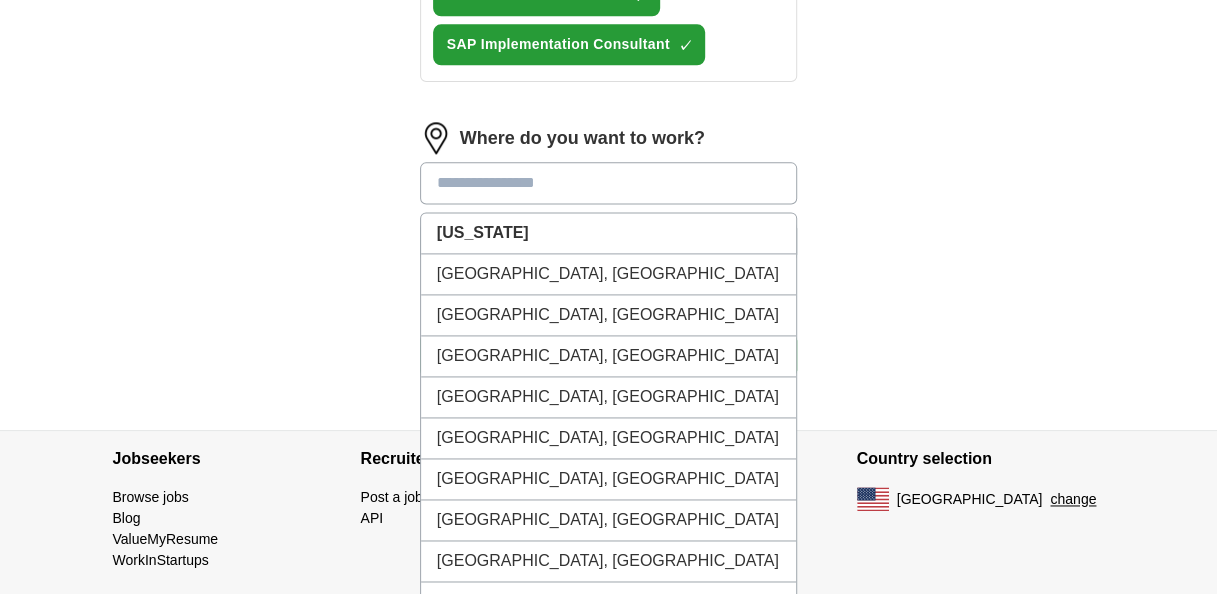 click at bounding box center (609, 183) 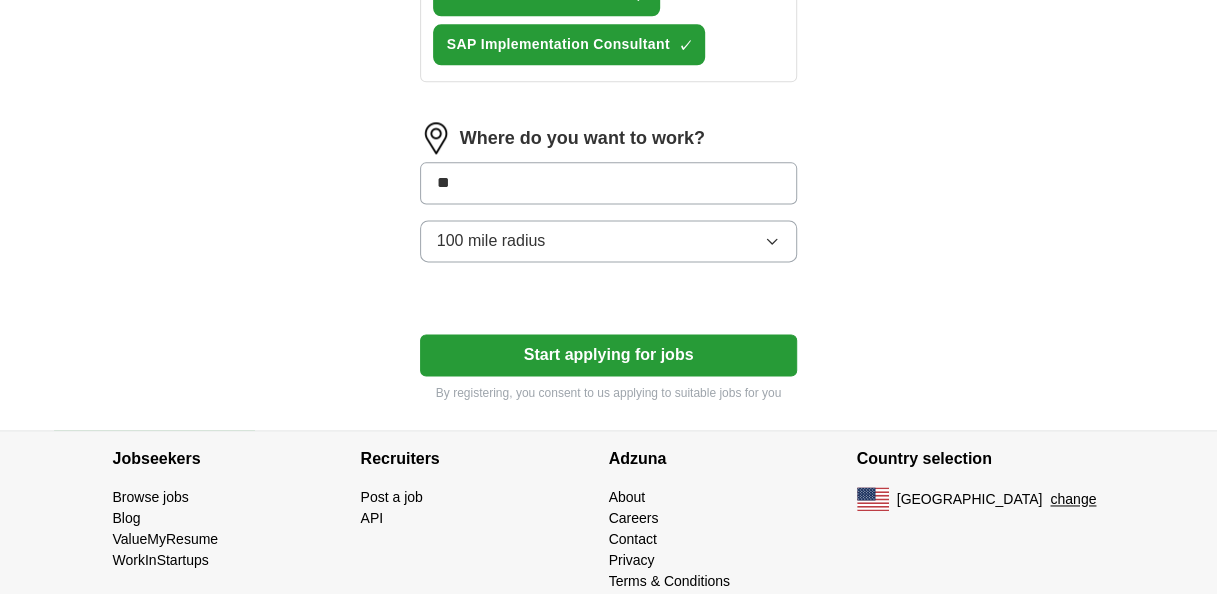 type on "***" 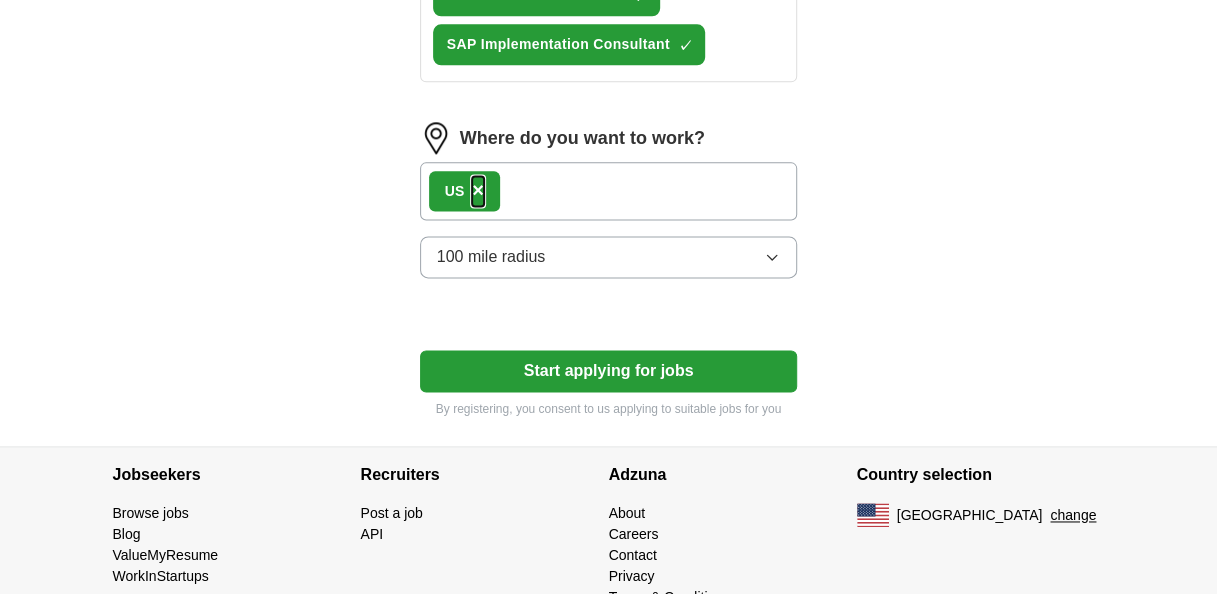 click on "US ×" at bounding box center [464, 191] 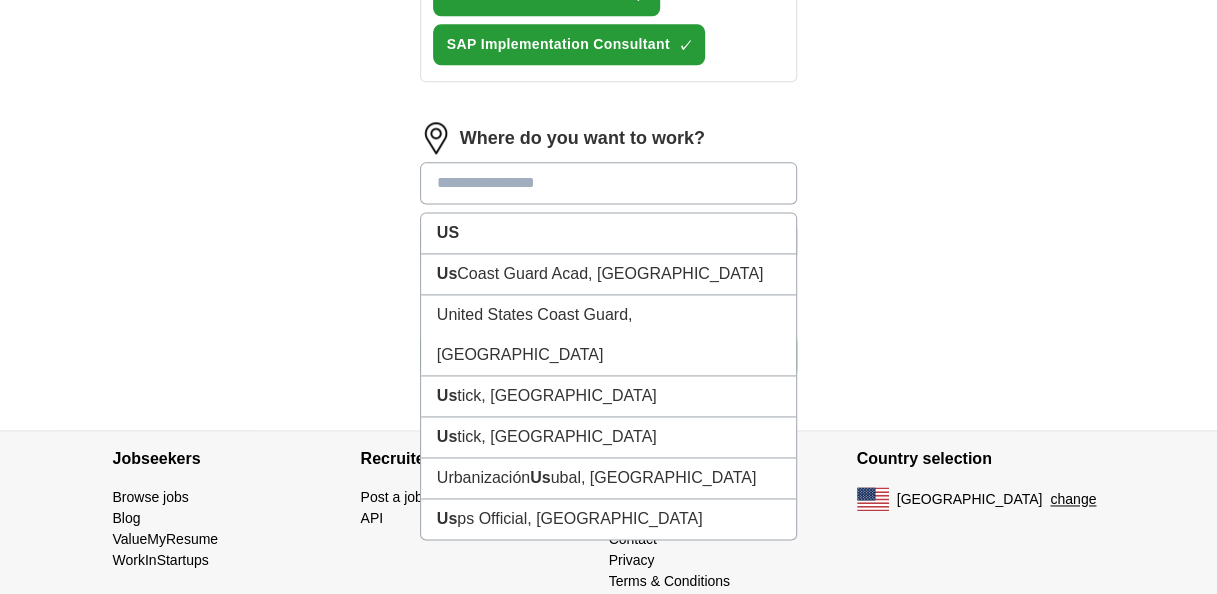 click at bounding box center [609, 183] 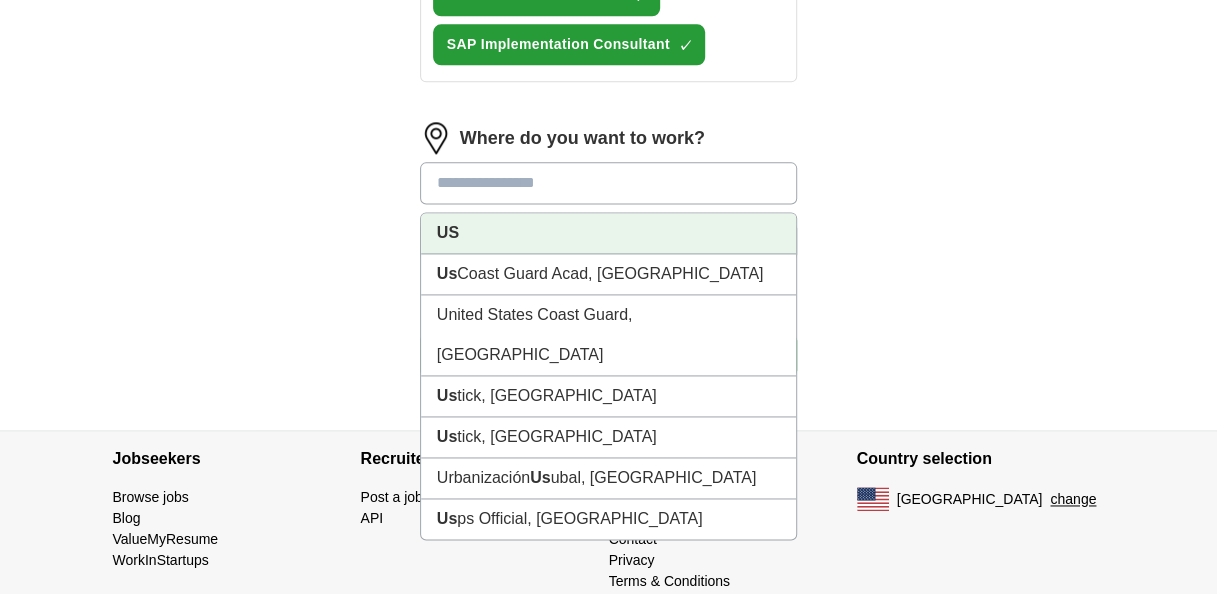 click on "US" at bounding box center (609, 233) 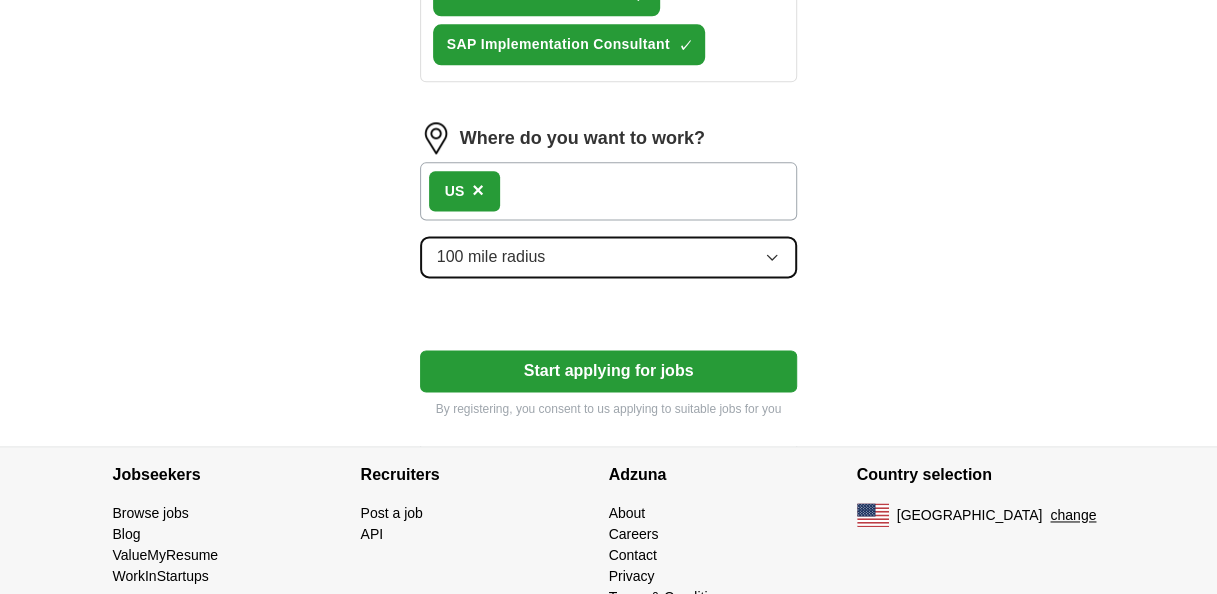 click on "100 mile radius" at bounding box center (491, 257) 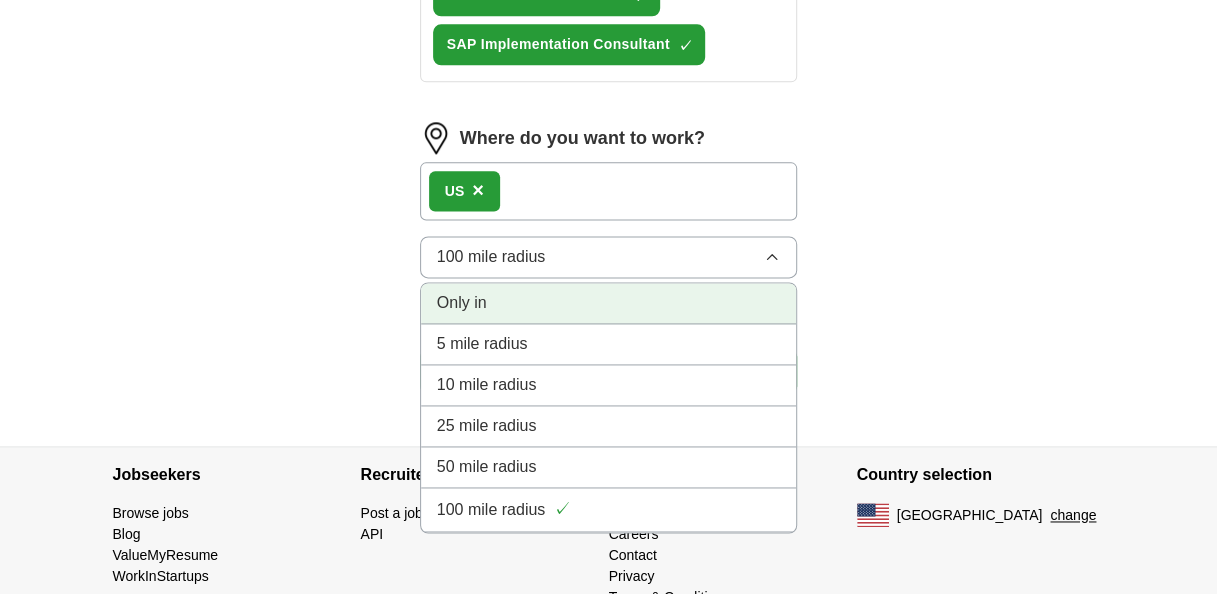 click on "Only in" at bounding box center [609, 303] 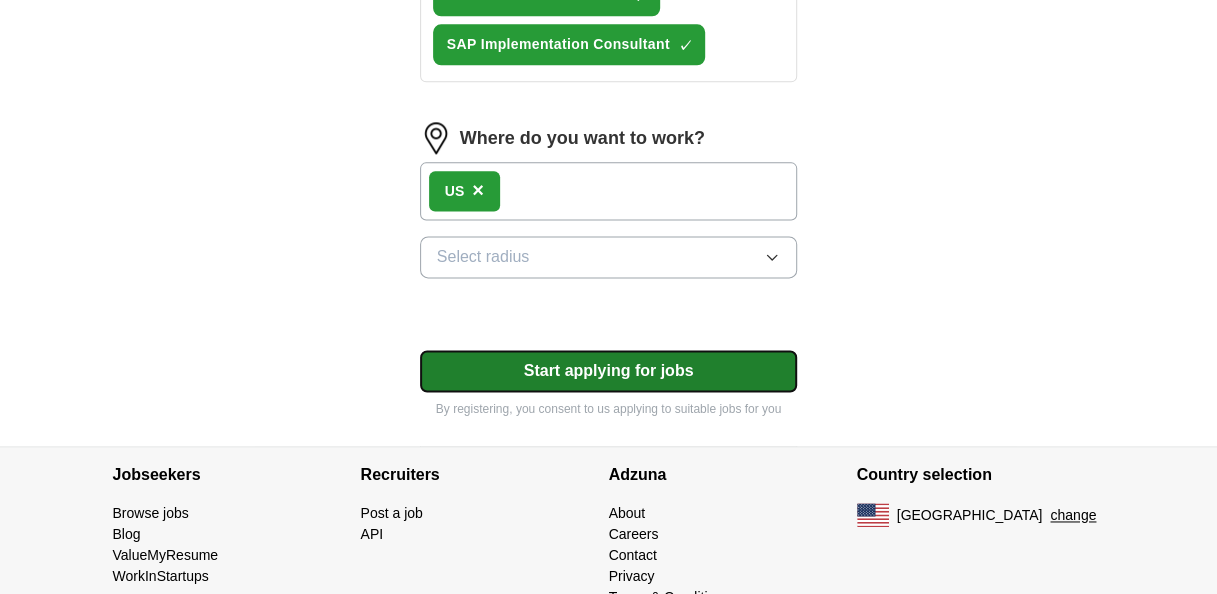 drag, startPoint x: 596, startPoint y: 354, endPoint x: 610, endPoint y: 354, distance: 14 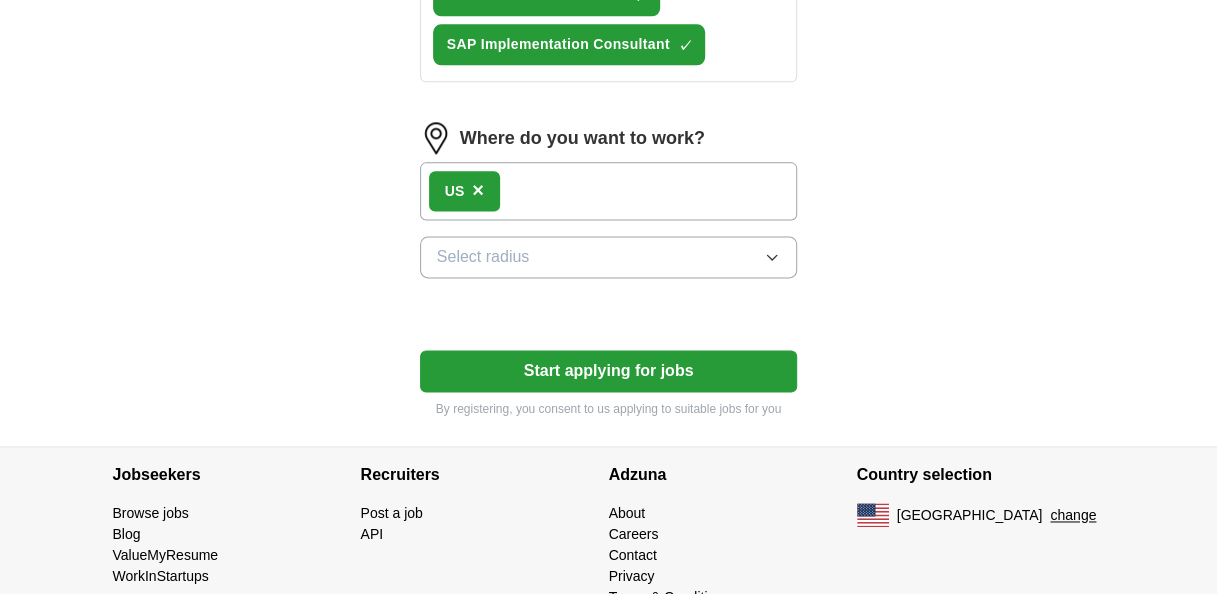 select on "**" 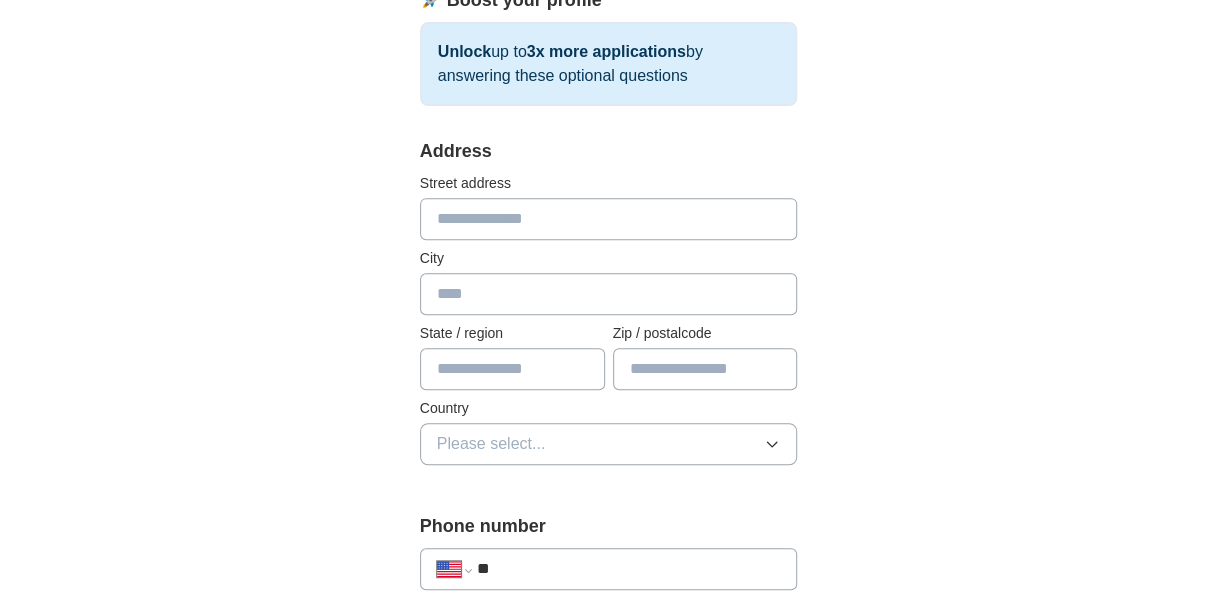 scroll, scrollTop: 350, scrollLeft: 0, axis: vertical 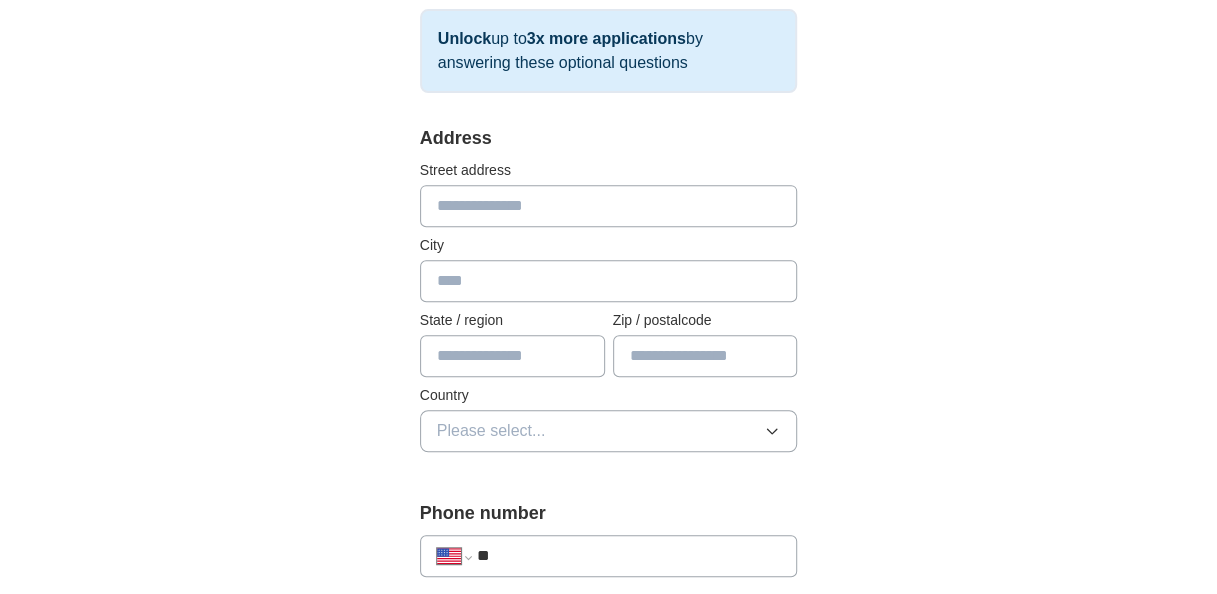 click at bounding box center [609, 206] 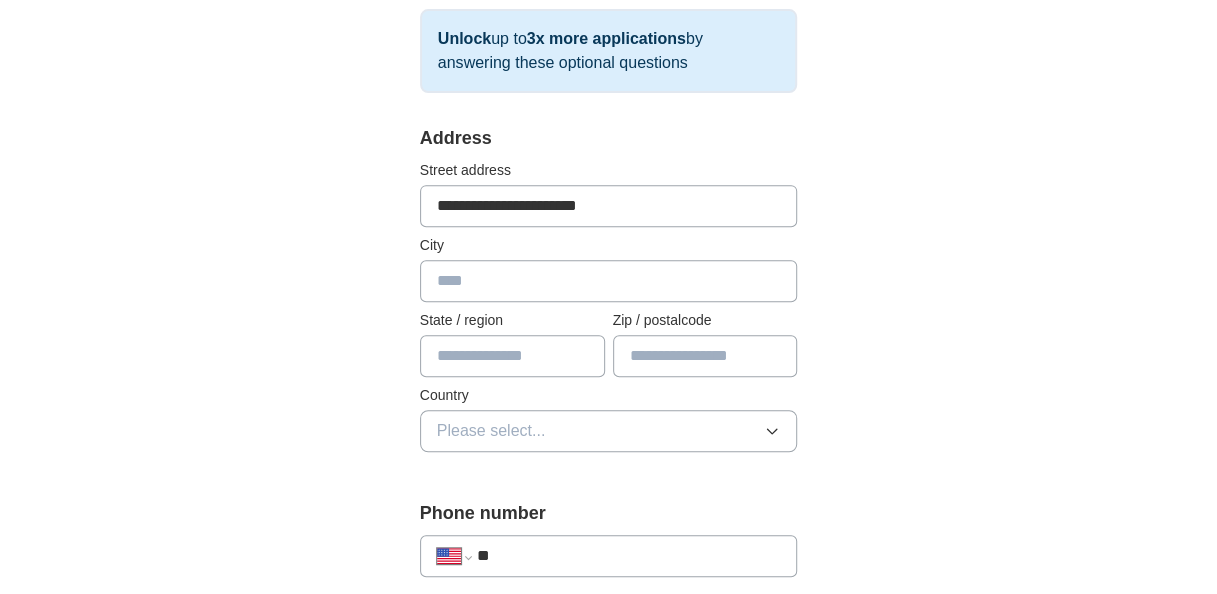 type on "**********" 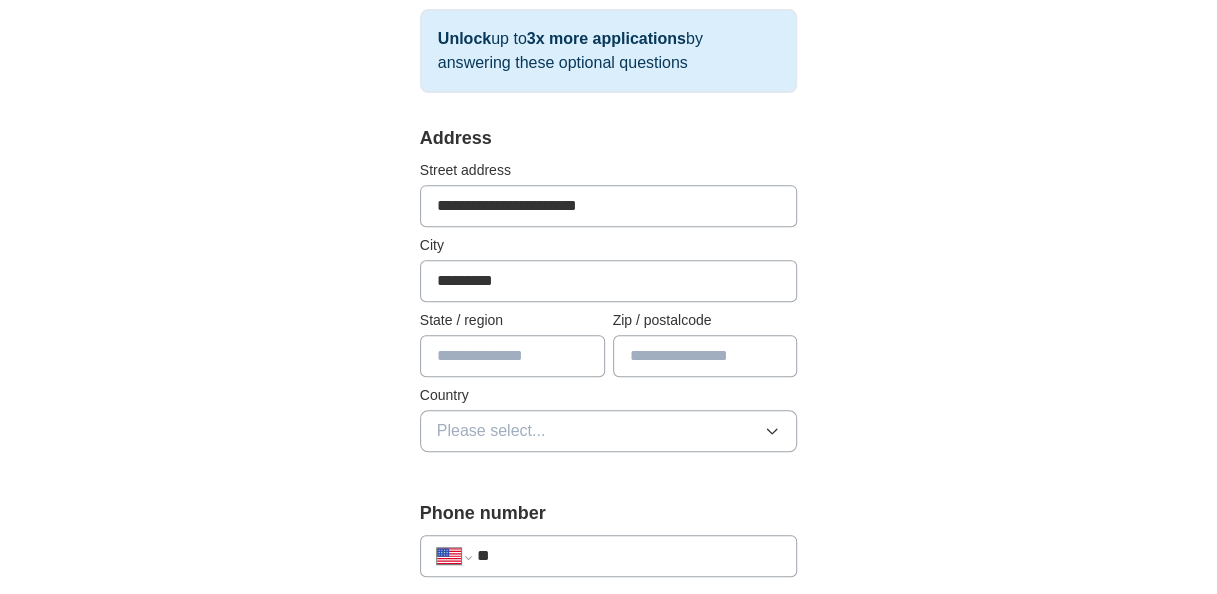 type on "*********" 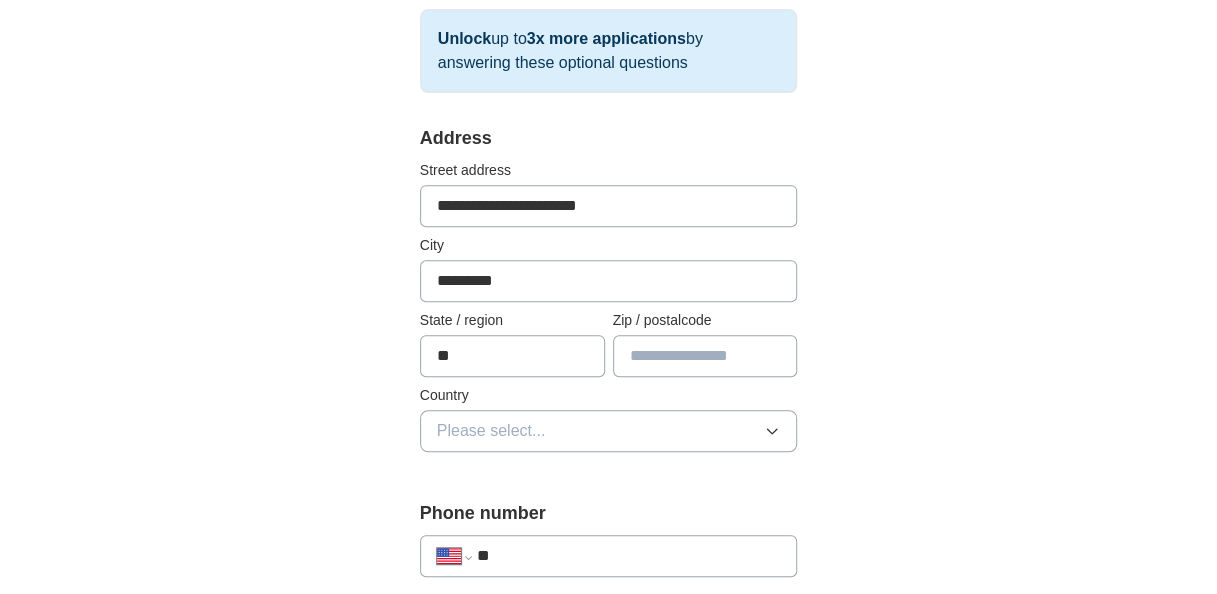 type on "**" 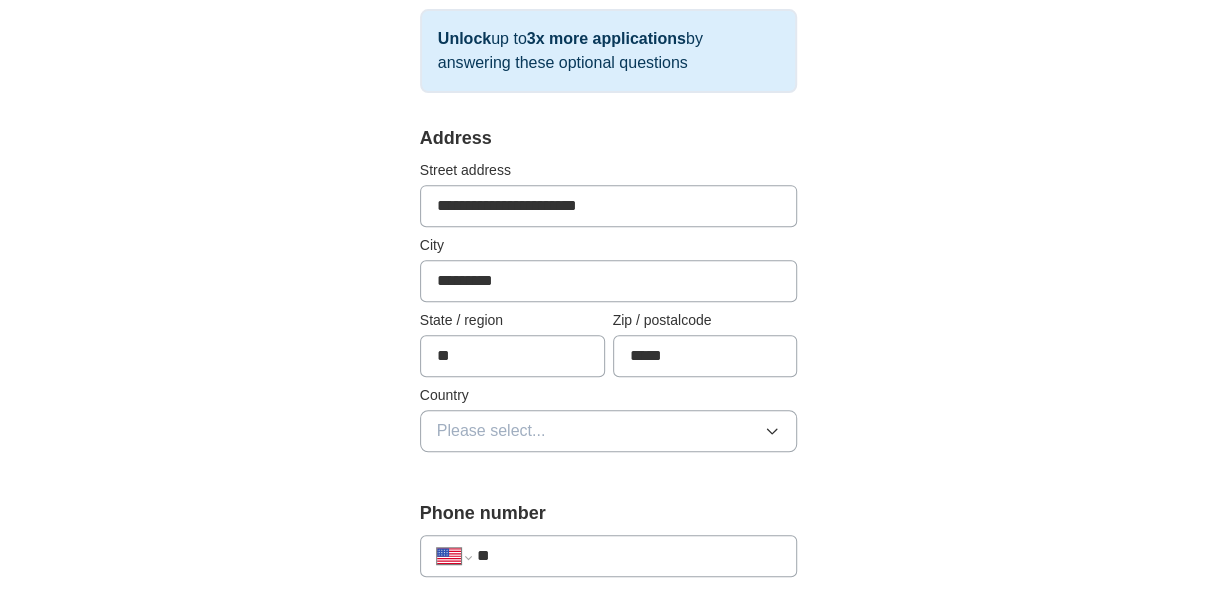 type on "*****" 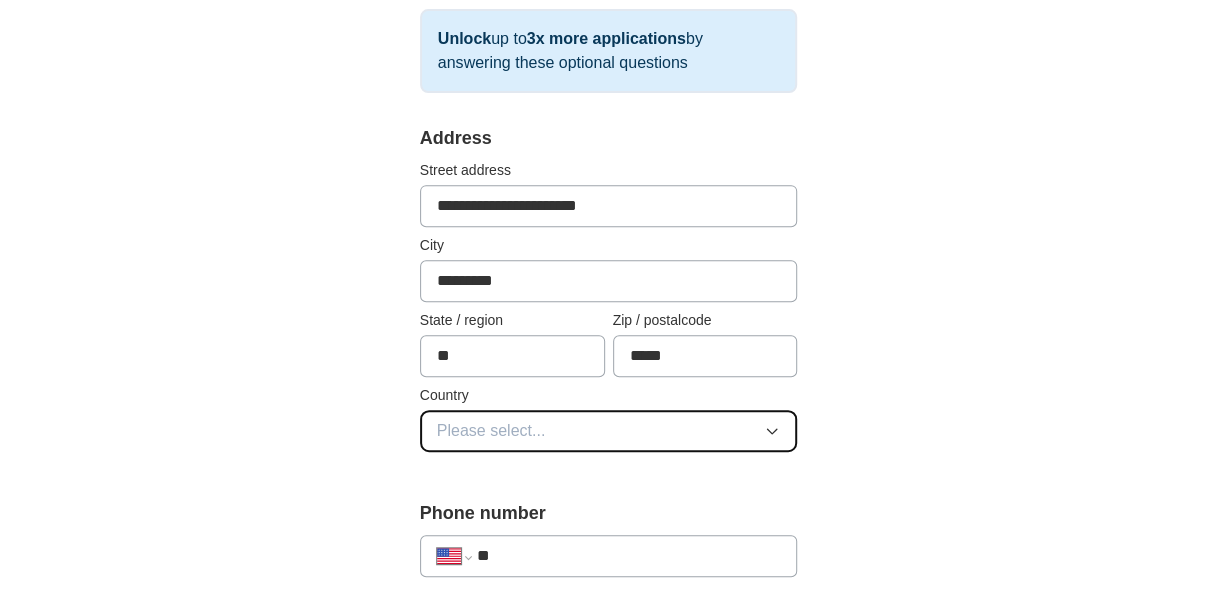 click on "Please select..." at bounding box center [609, 431] 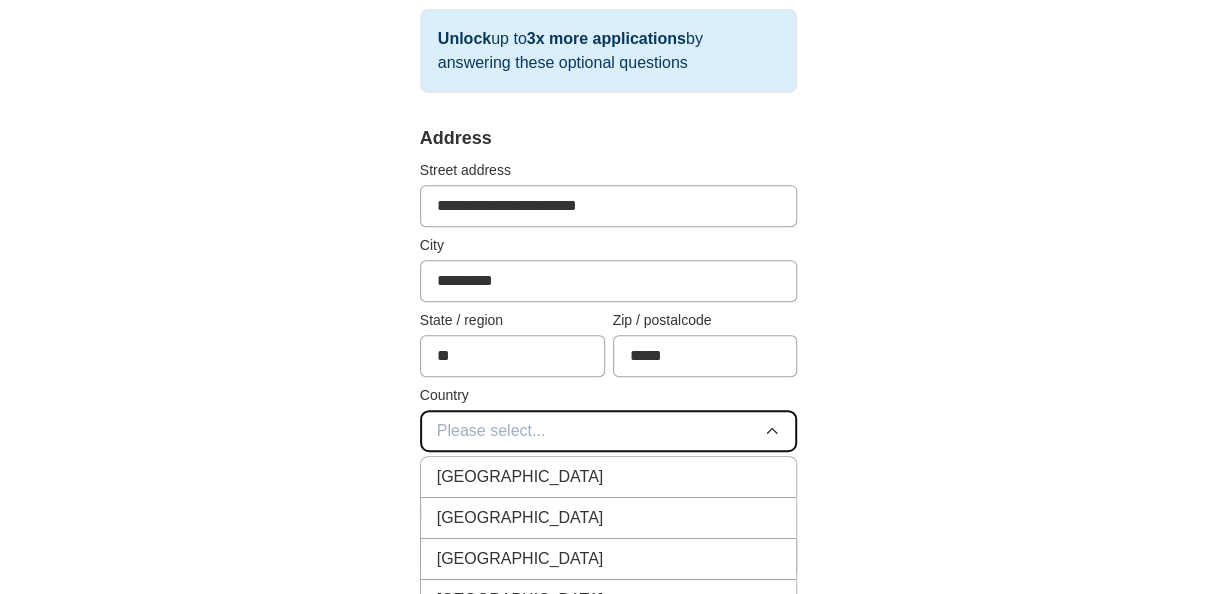 type 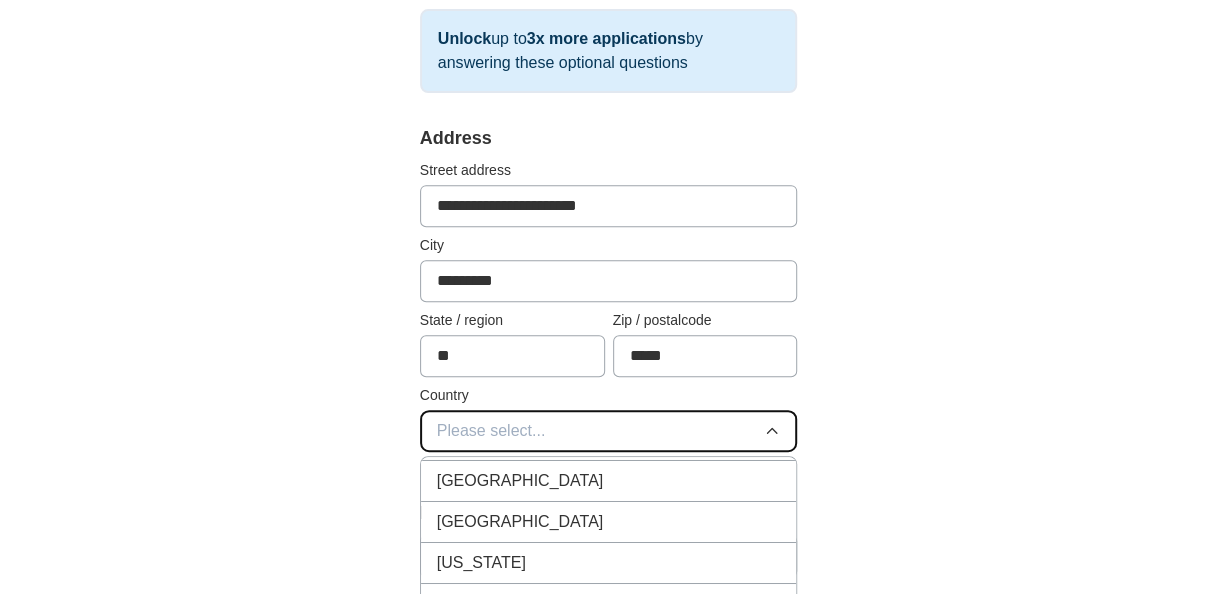 scroll, scrollTop: 3512, scrollLeft: 0, axis: vertical 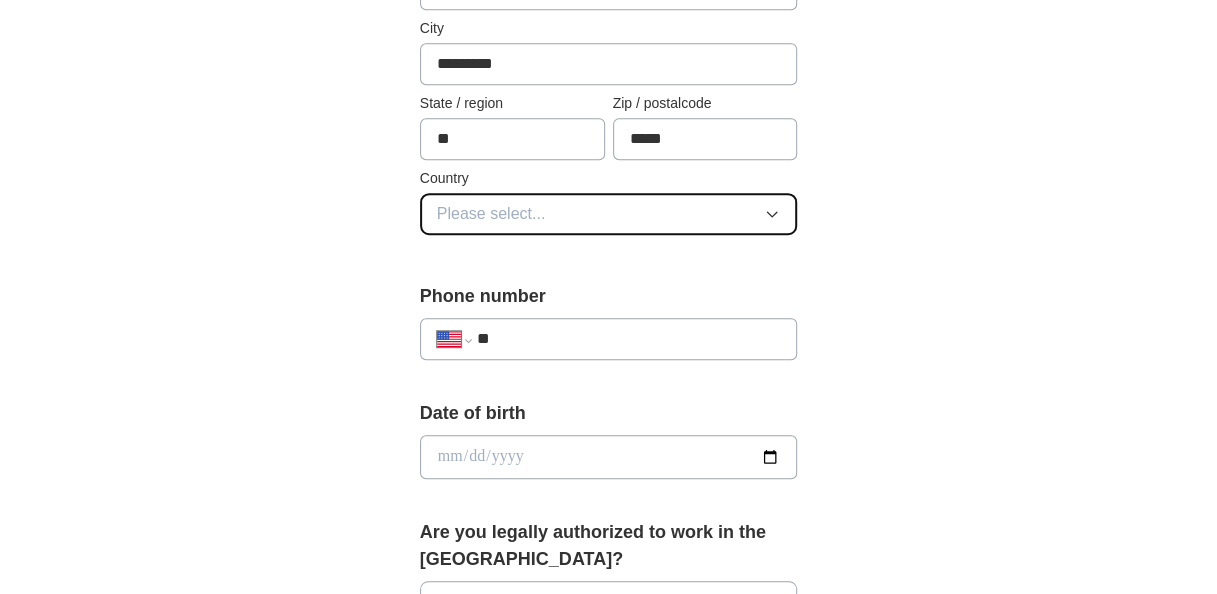 click on "Please select..." at bounding box center [491, 214] 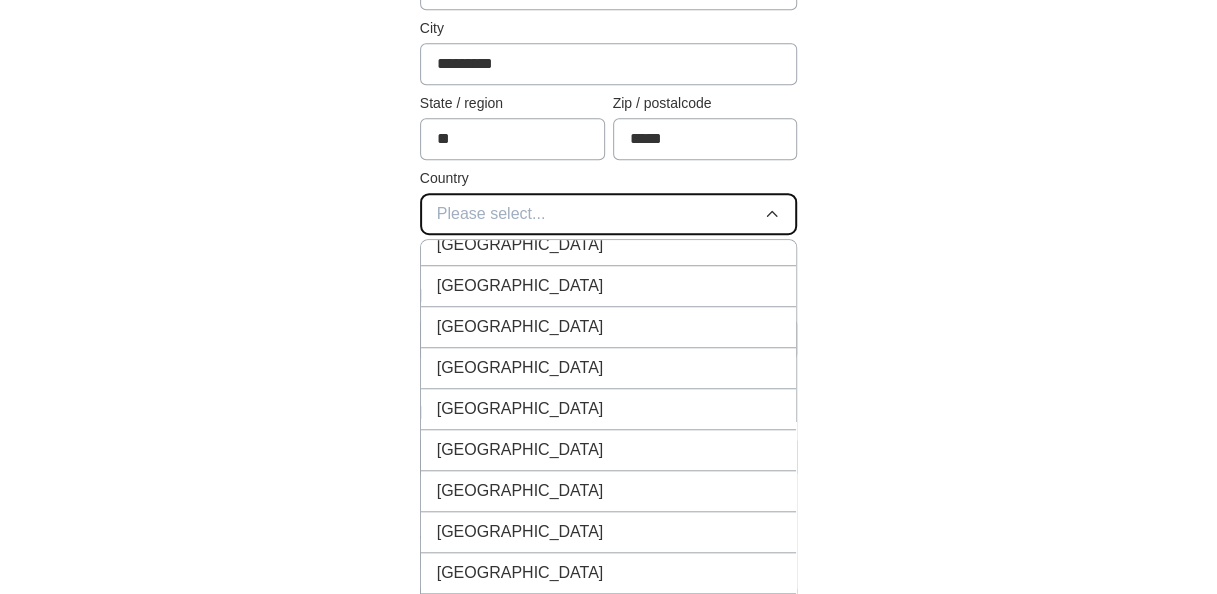 scroll, scrollTop: 0, scrollLeft: 0, axis: both 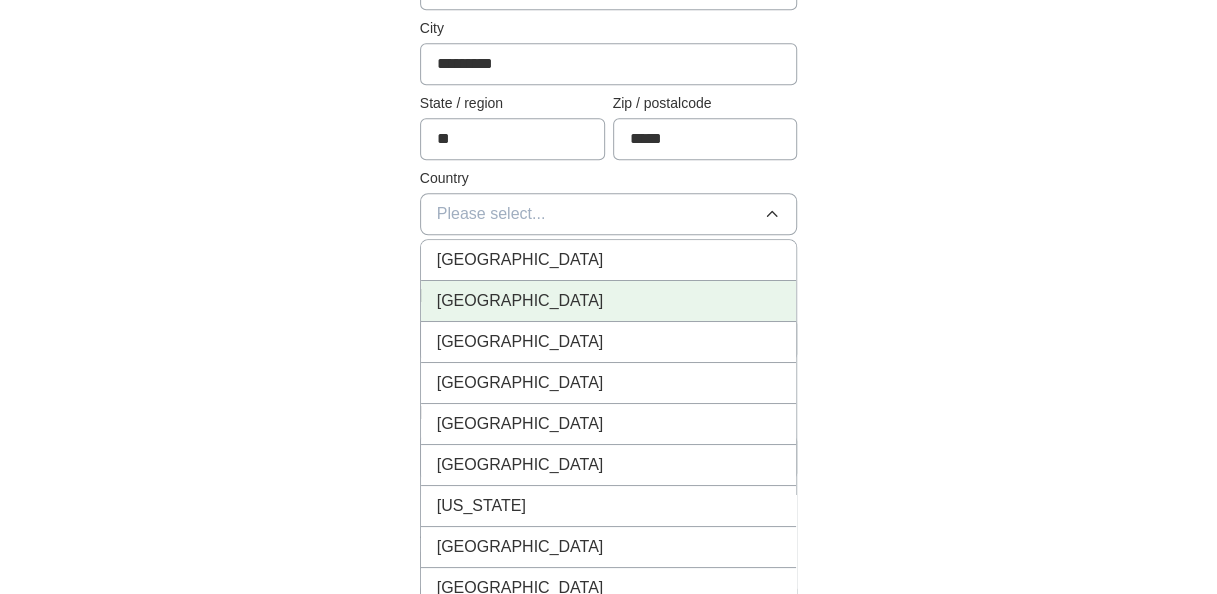 click on "[GEOGRAPHIC_DATA]" at bounding box center [520, 301] 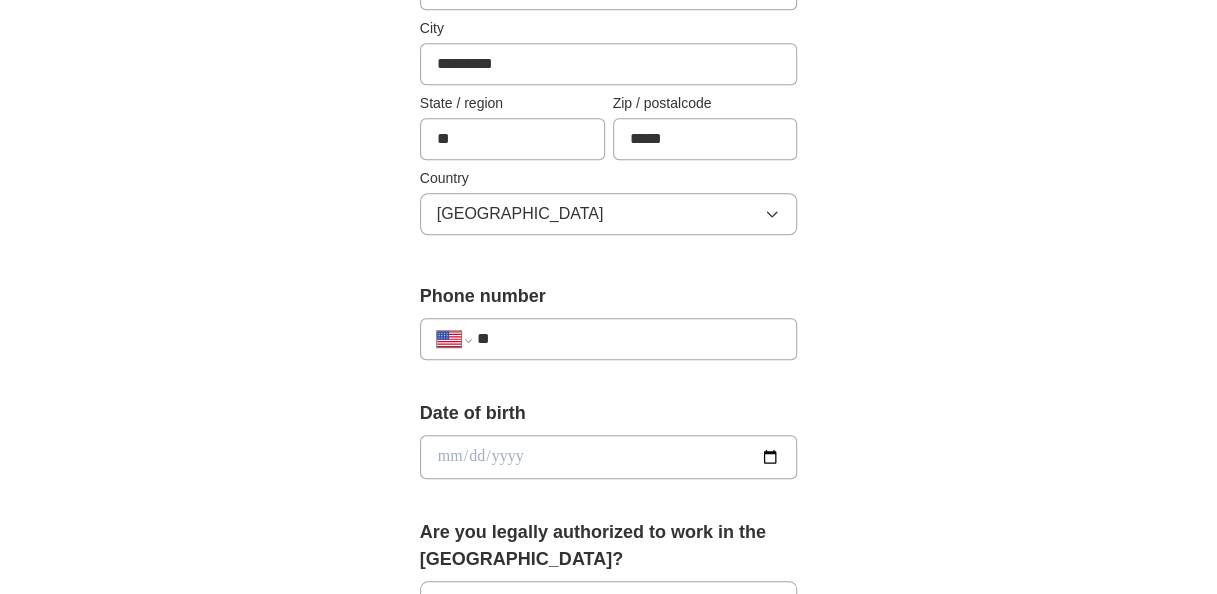 click on "**" at bounding box center (629, 339) 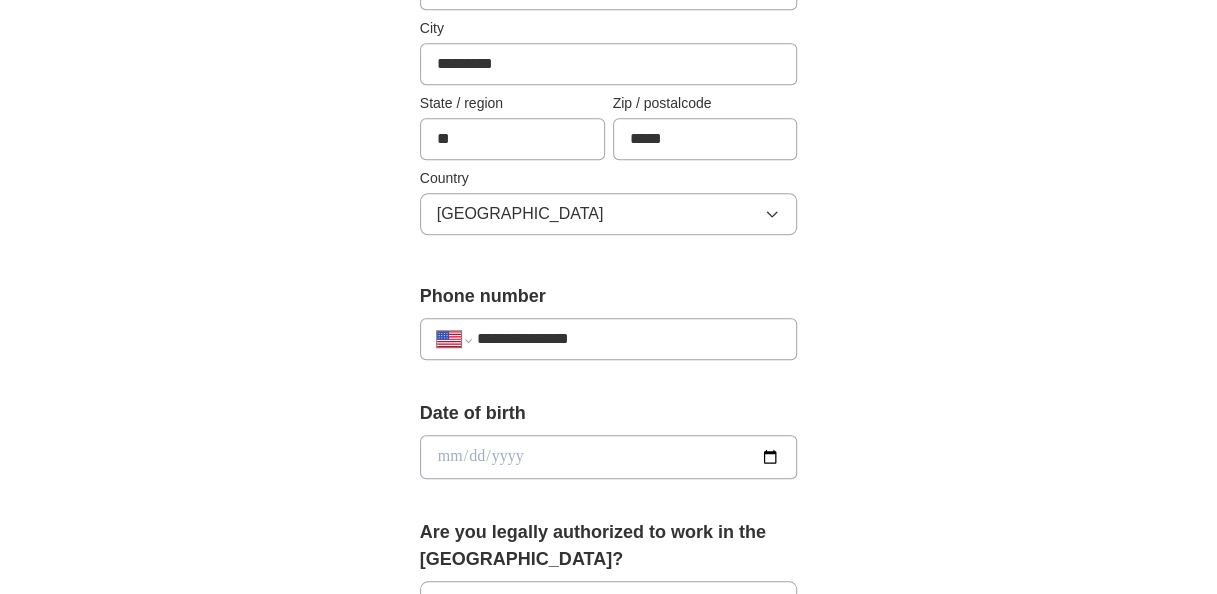 type on "**********" 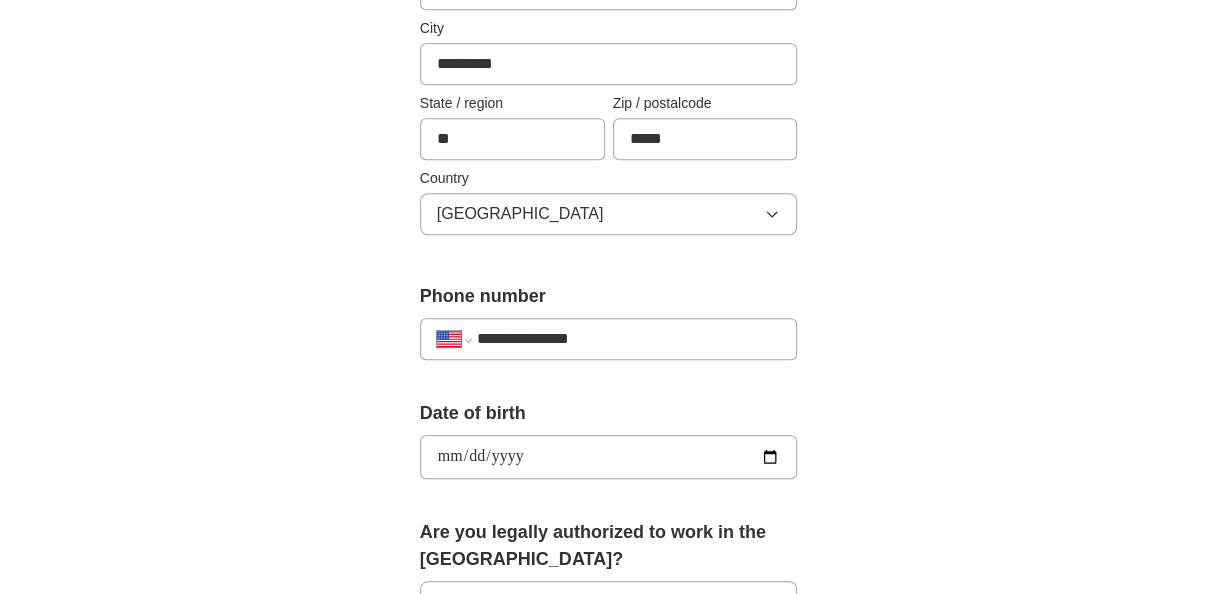 type on "**********" 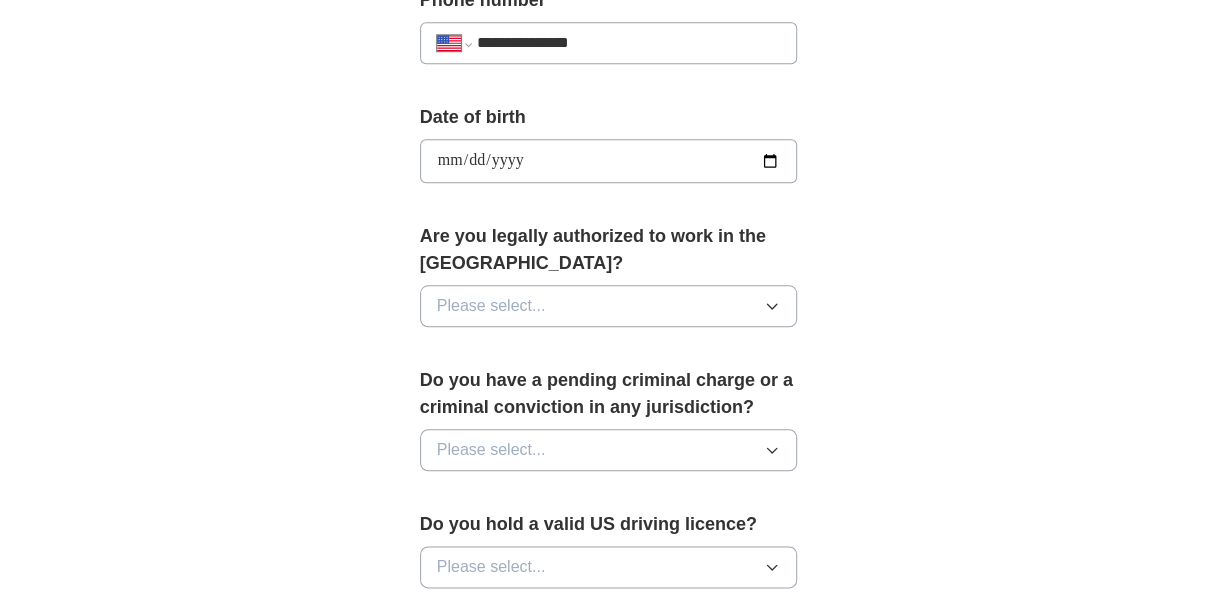 scroll, scrollTop: 860, scrollLeft: 0, axis: vertical 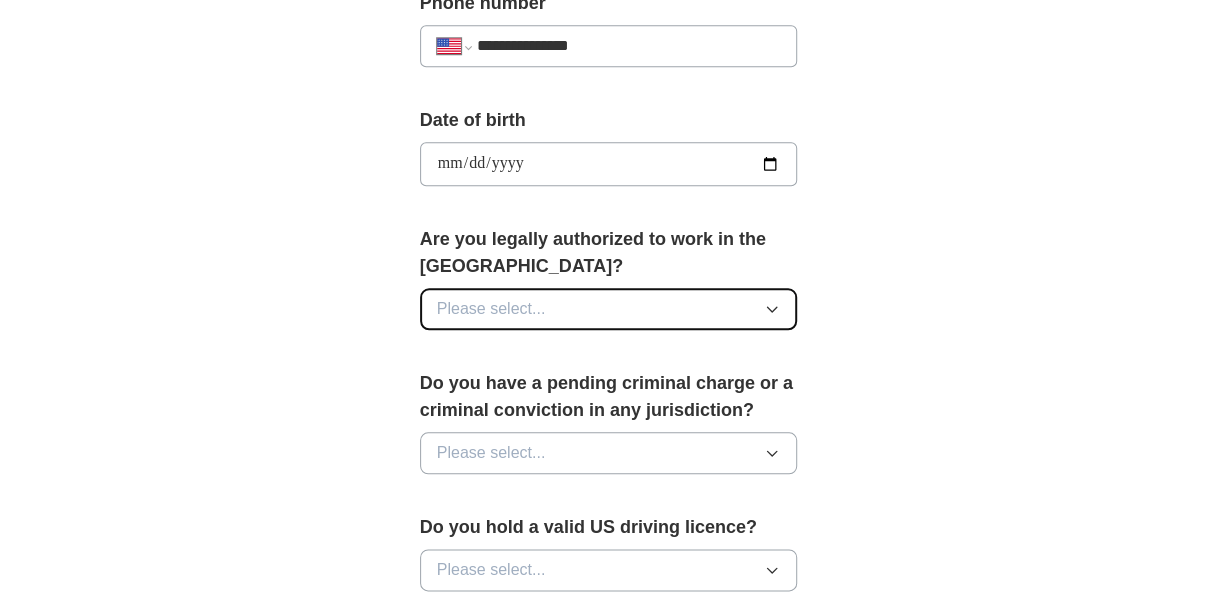 click on "Please select..." at bounding box center (491, 309) 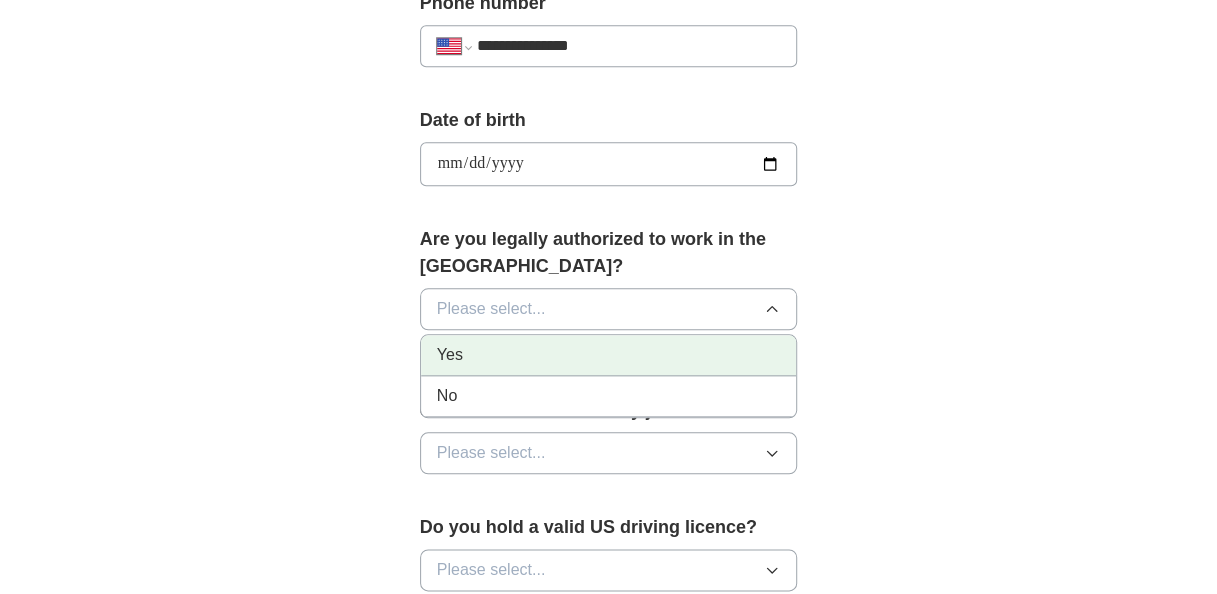 click on "Yes" at bounding box center (609, 355) 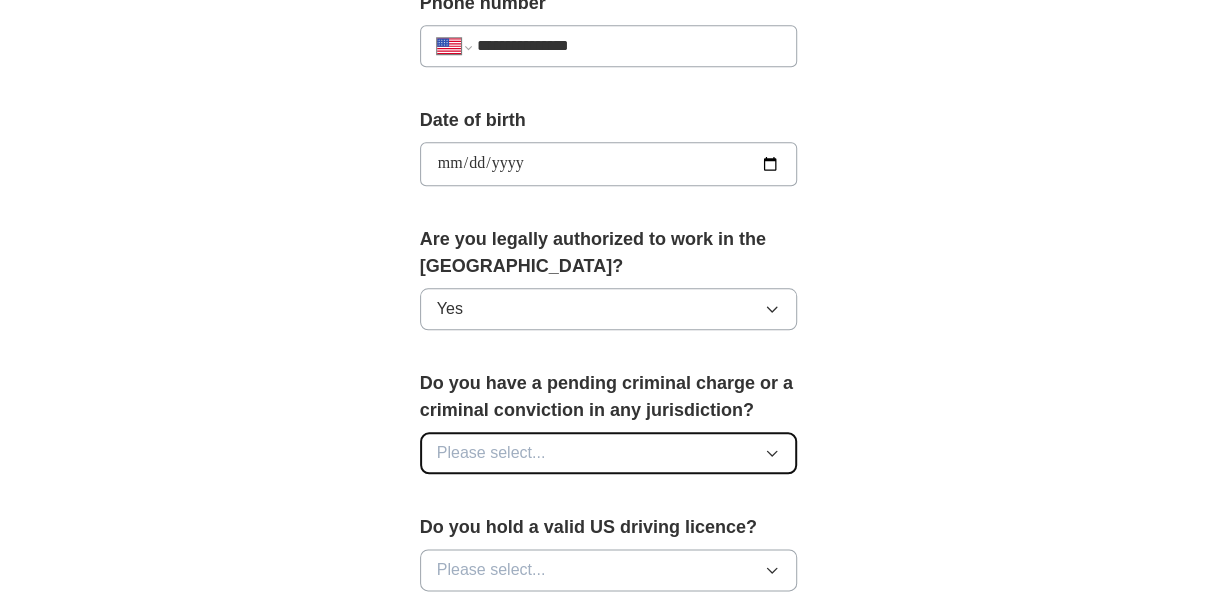click on "Please select..." at bounding box center (609, 453) 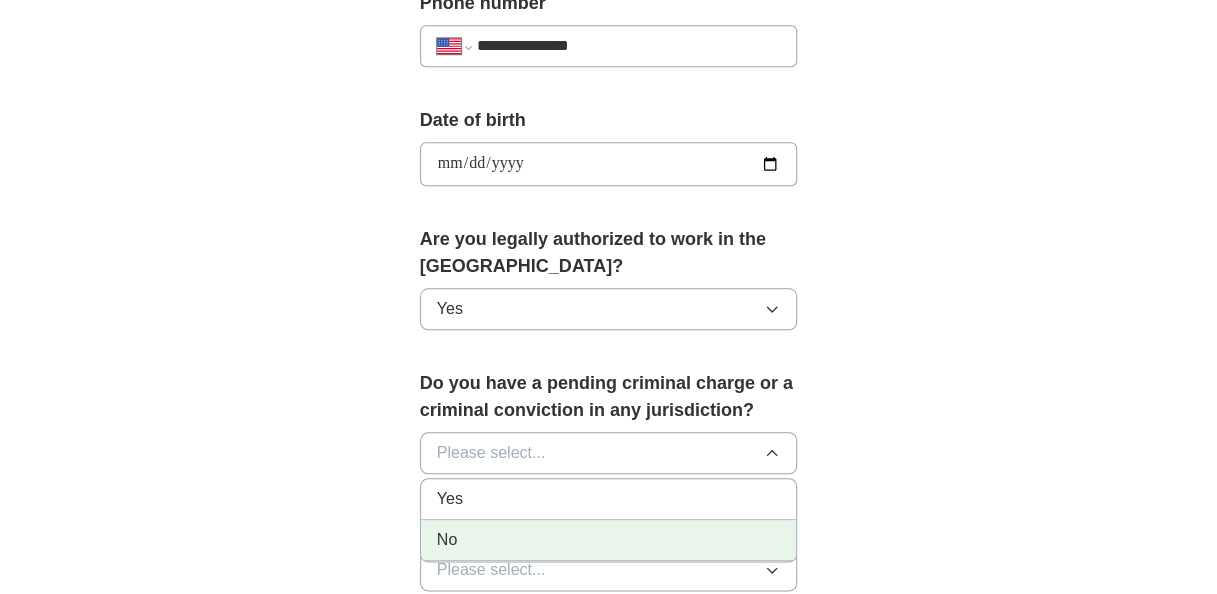 click on "No" at bounding box center (609, 540) 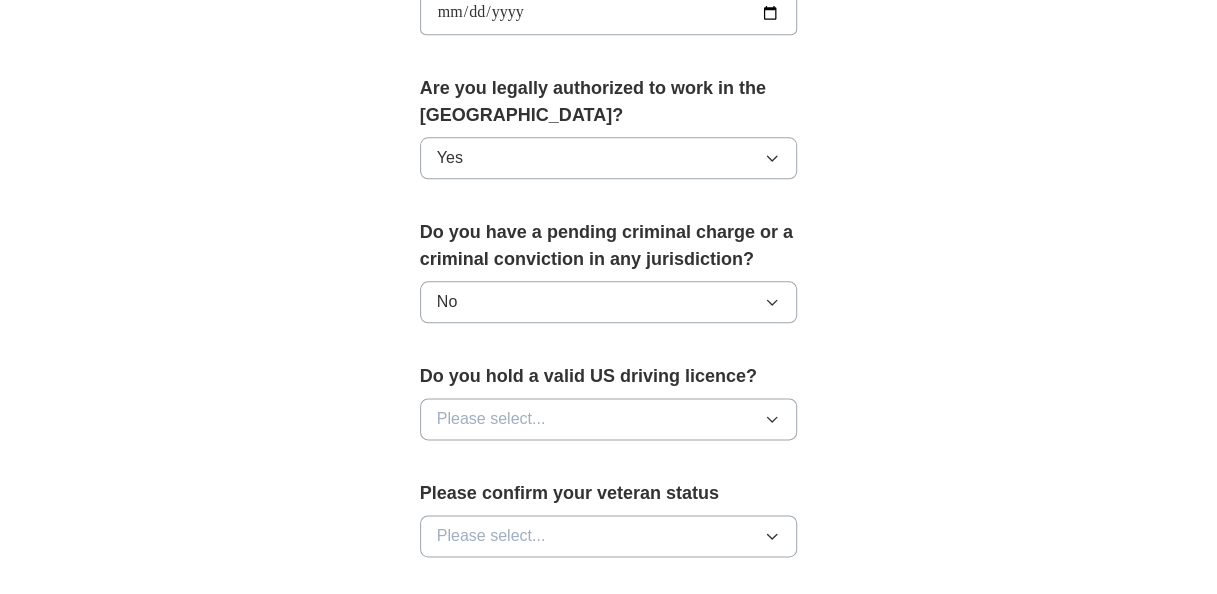 scroll, scrollTop: 1170, scrollLeft: 0, axis: vertical 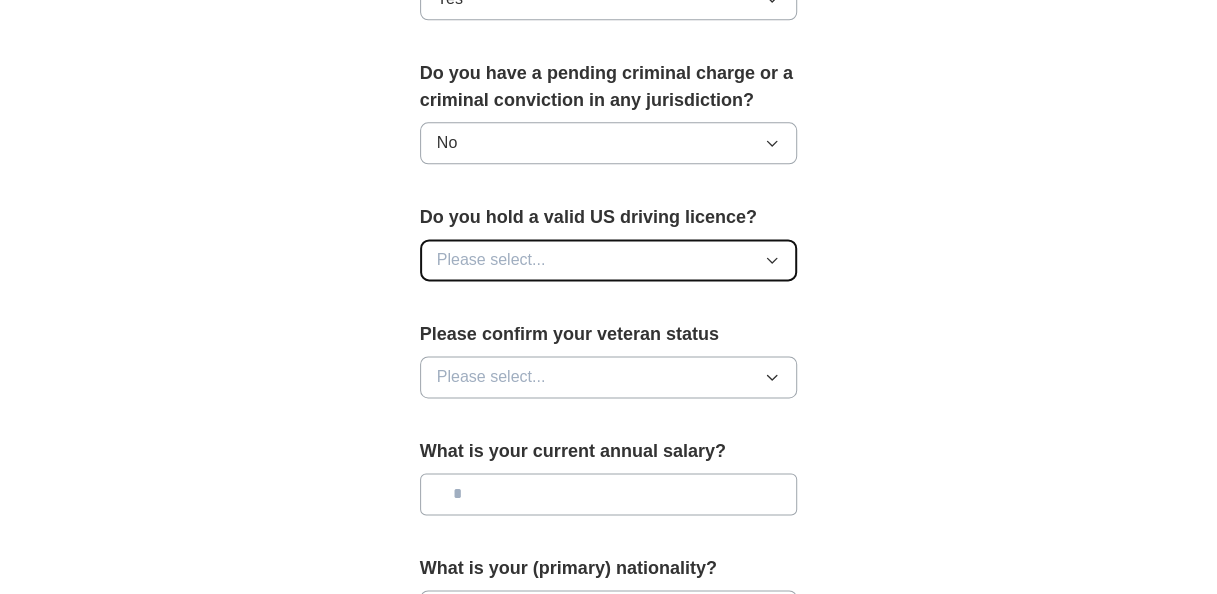 click 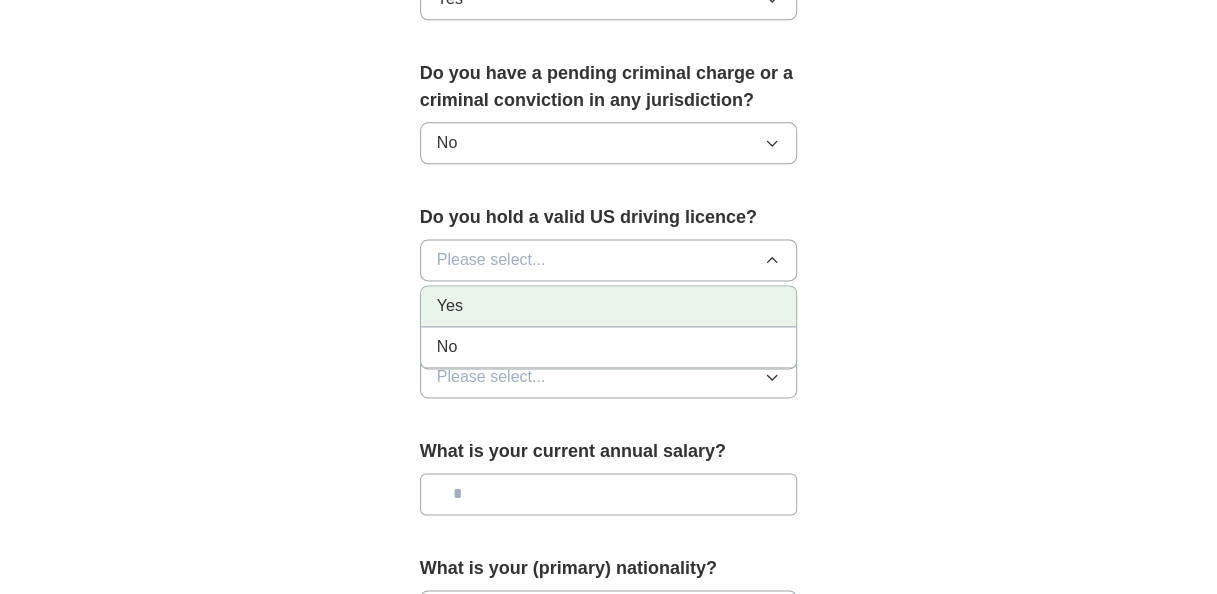 click on "Yes" at bounding box center (450, 306) 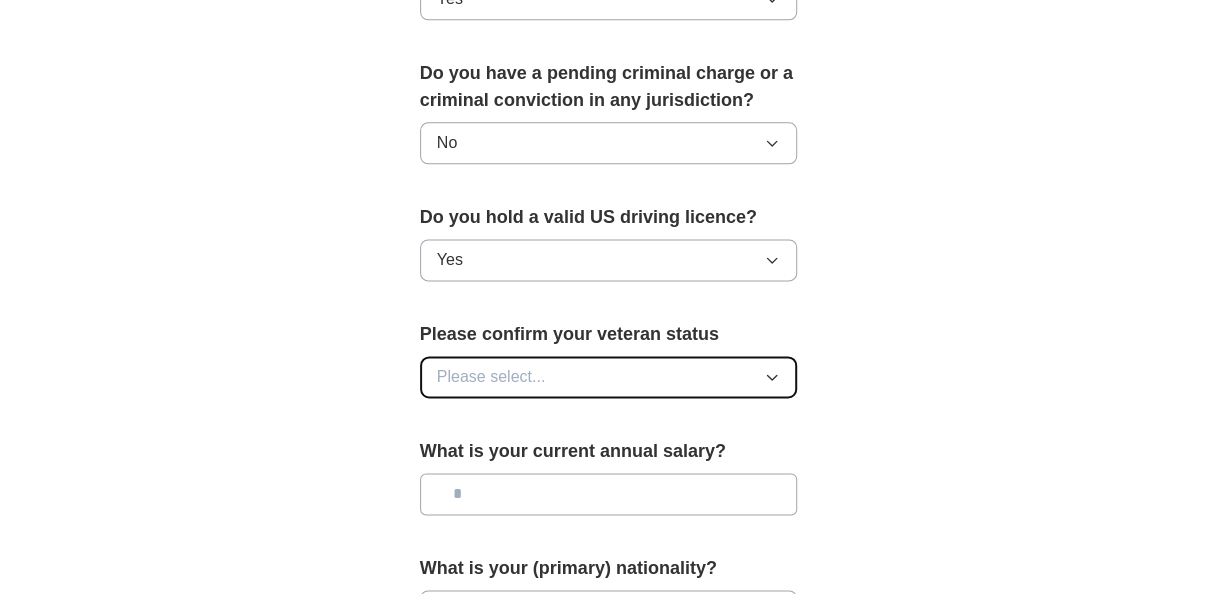 click 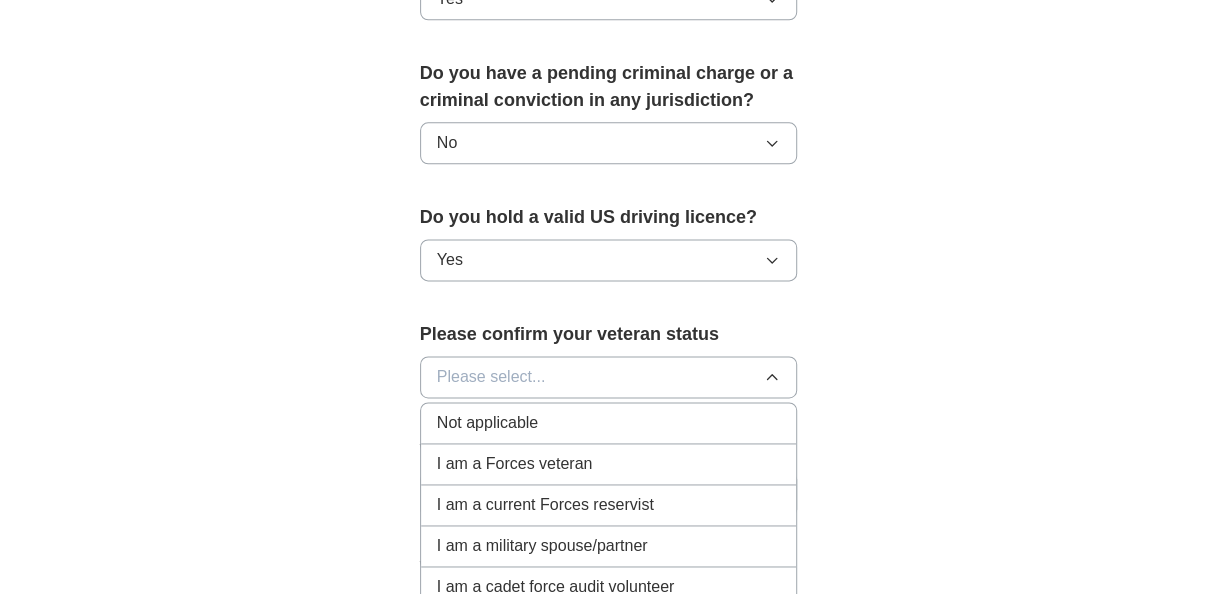click on "Not applicable" at bounding box center (487, 423) 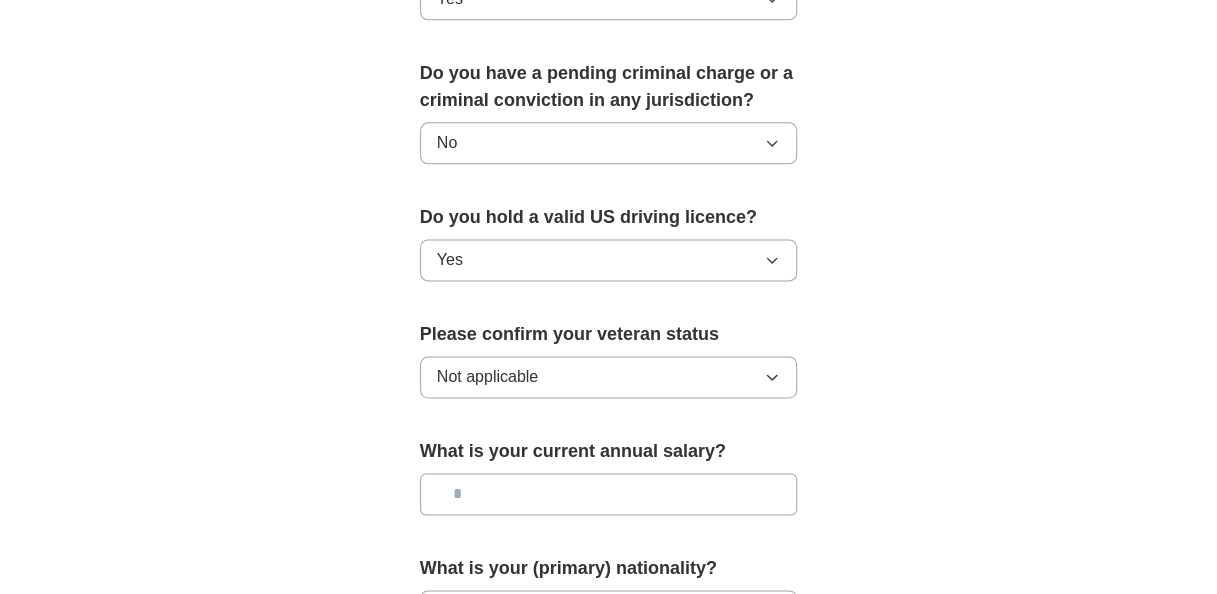 click at bounding box center [609, 494] 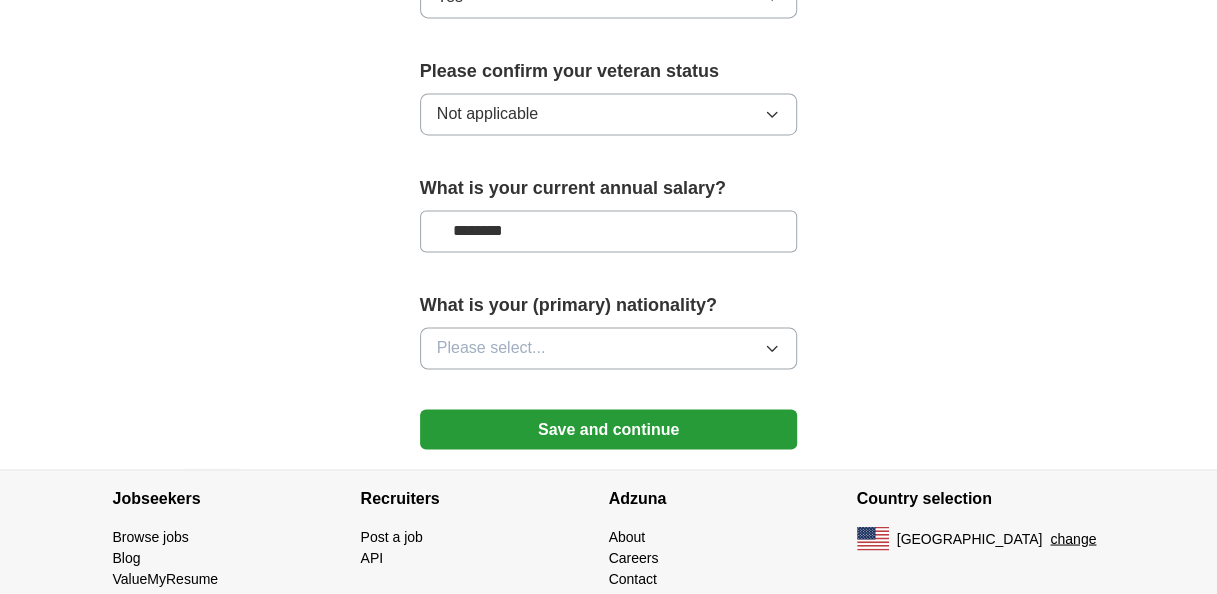 scroll, scrollTop: 1425, scrollLeft: 0, axis: vertical 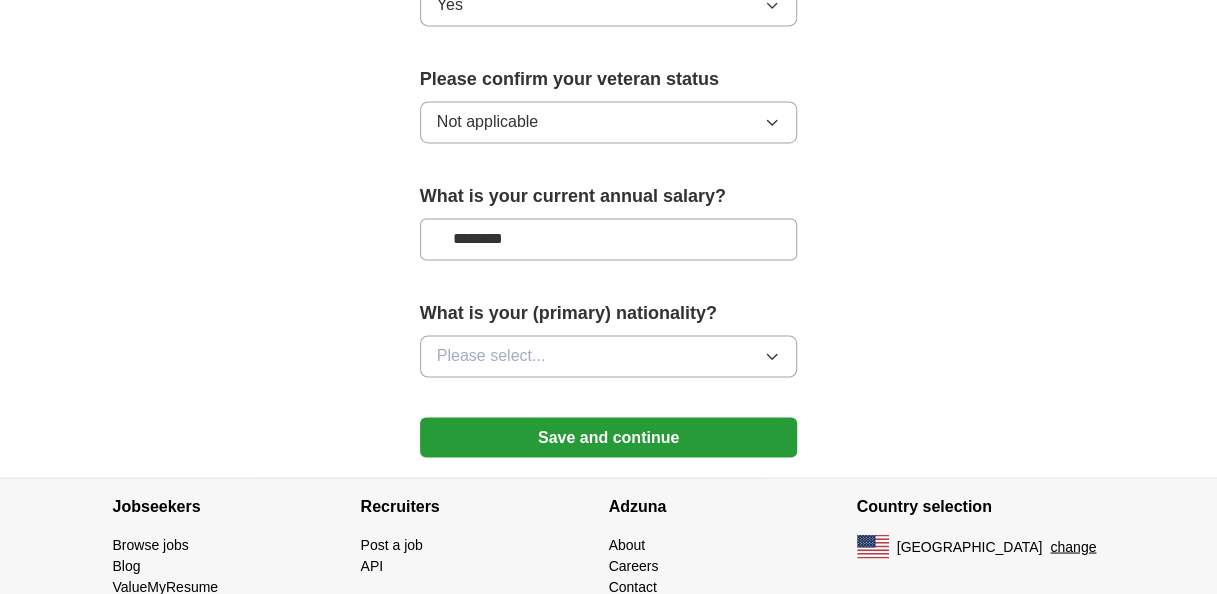 type on "********" 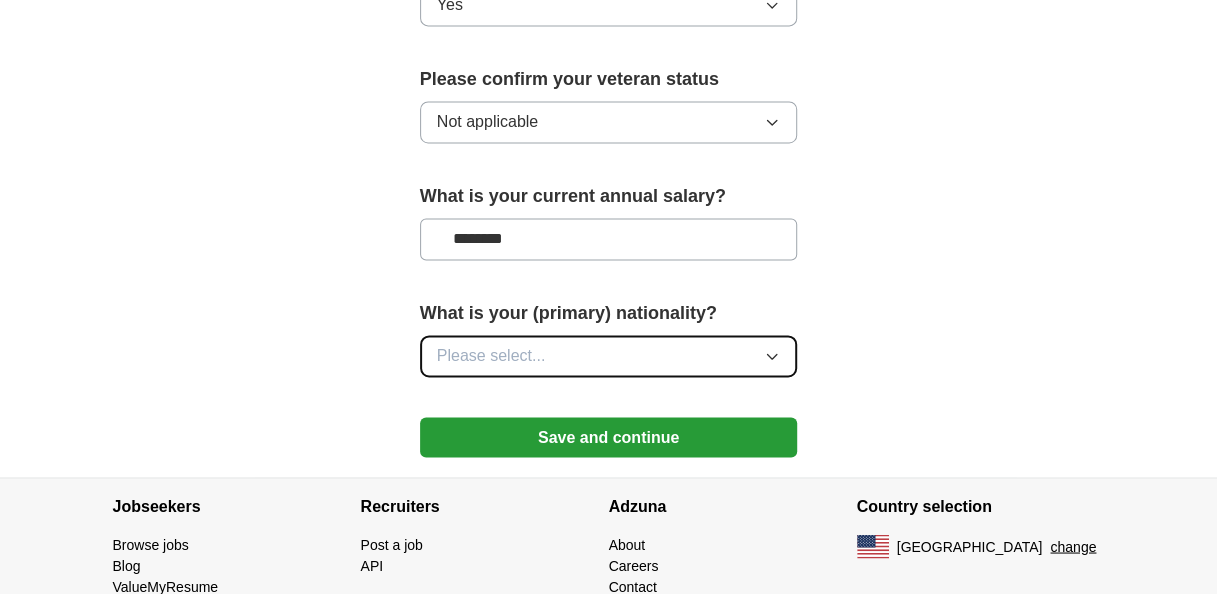 click on "Please select..." at bounding box center [609, 356] 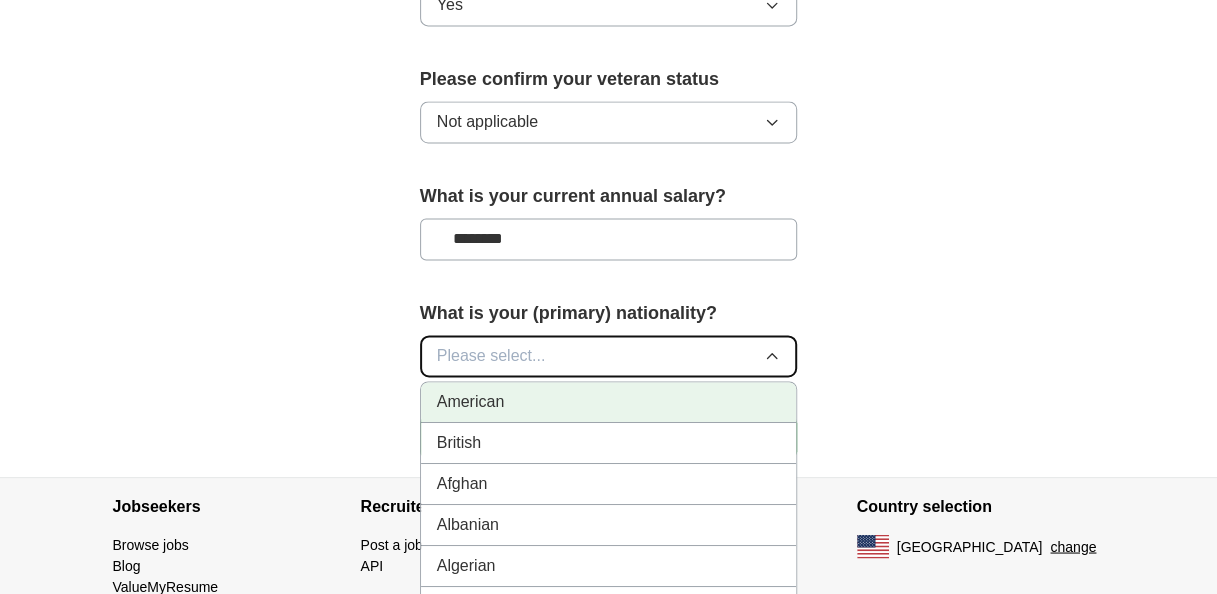 type 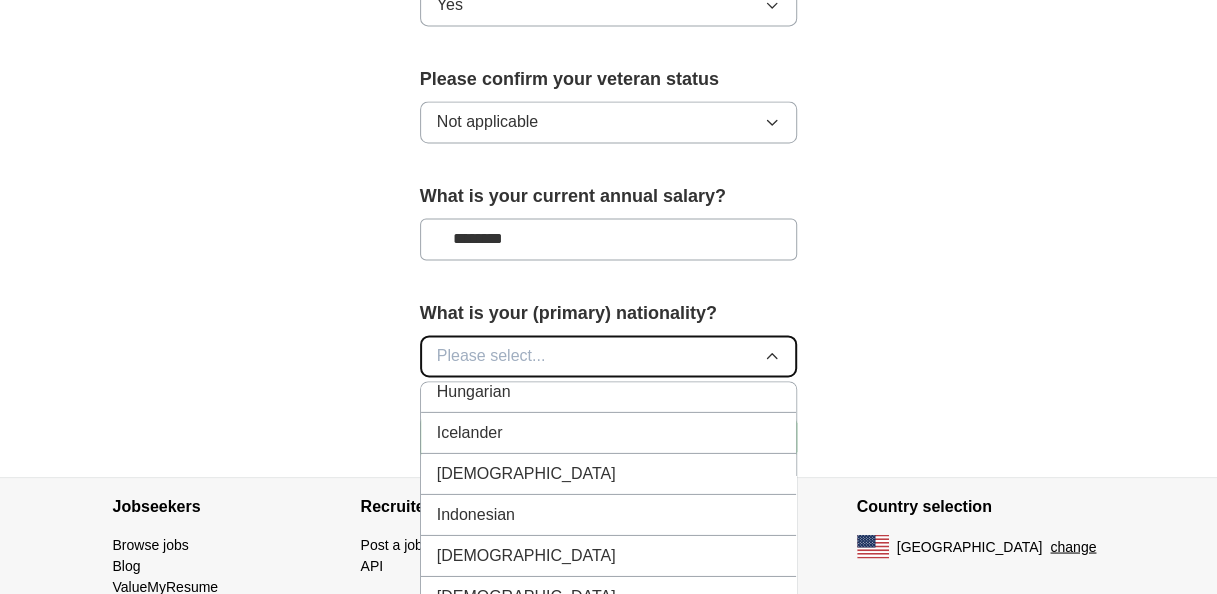 scroll, scrollTop: 3224, scrollLeft: 0, axis: vertical 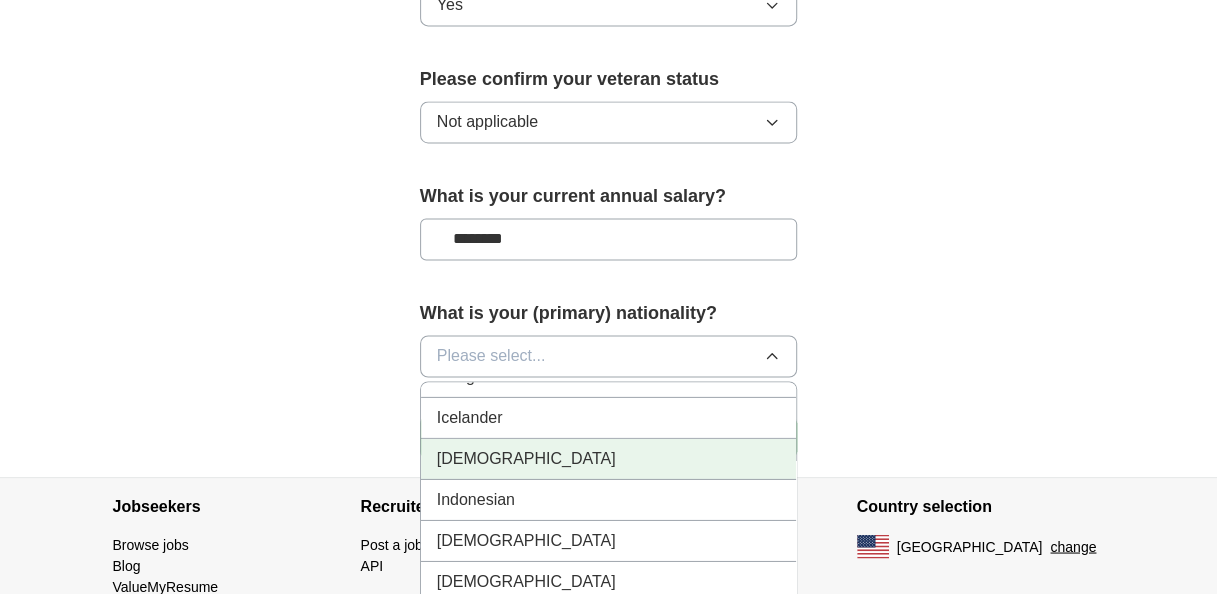 click on "[DEMOGRAPHIC_DATA]" at bounding box center [609, 458] 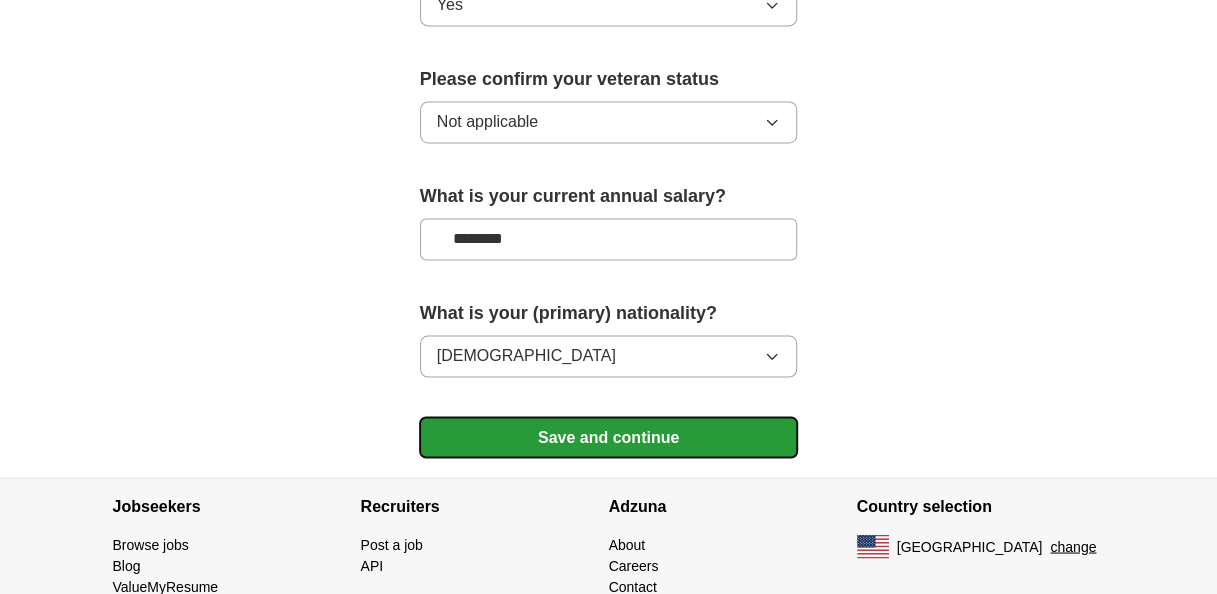 click on "Save and continue" at bounding box center (609, 437) 